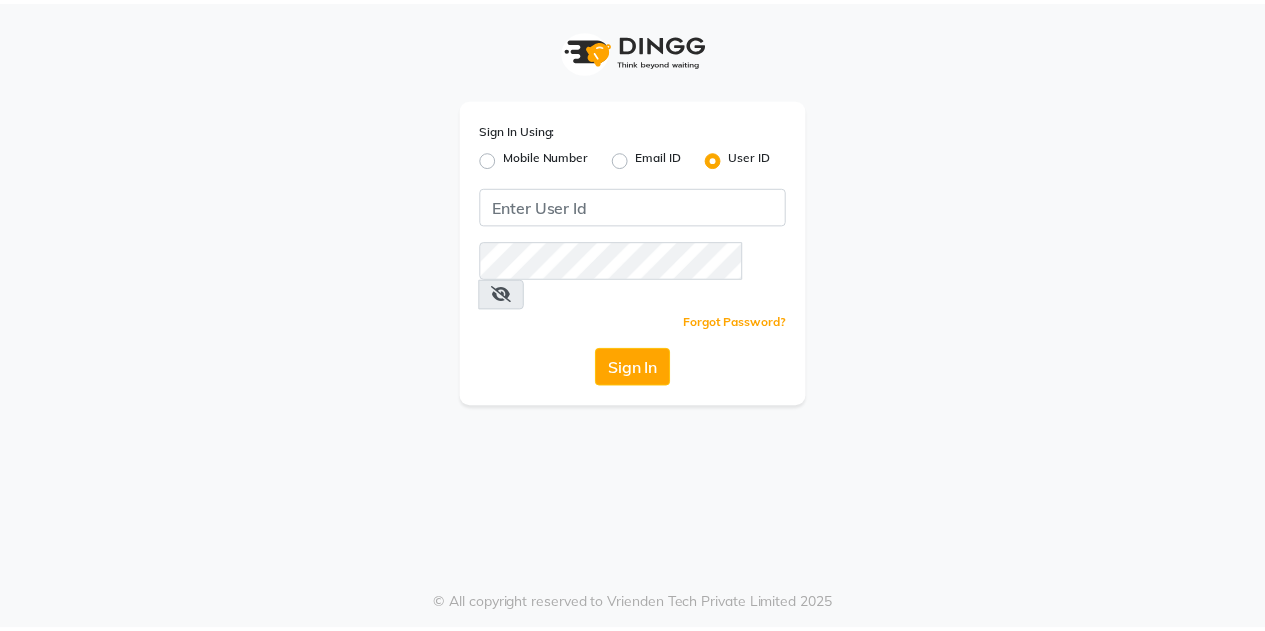 scroll, scrollTop: 0, scrollLeft: 0, axis: both 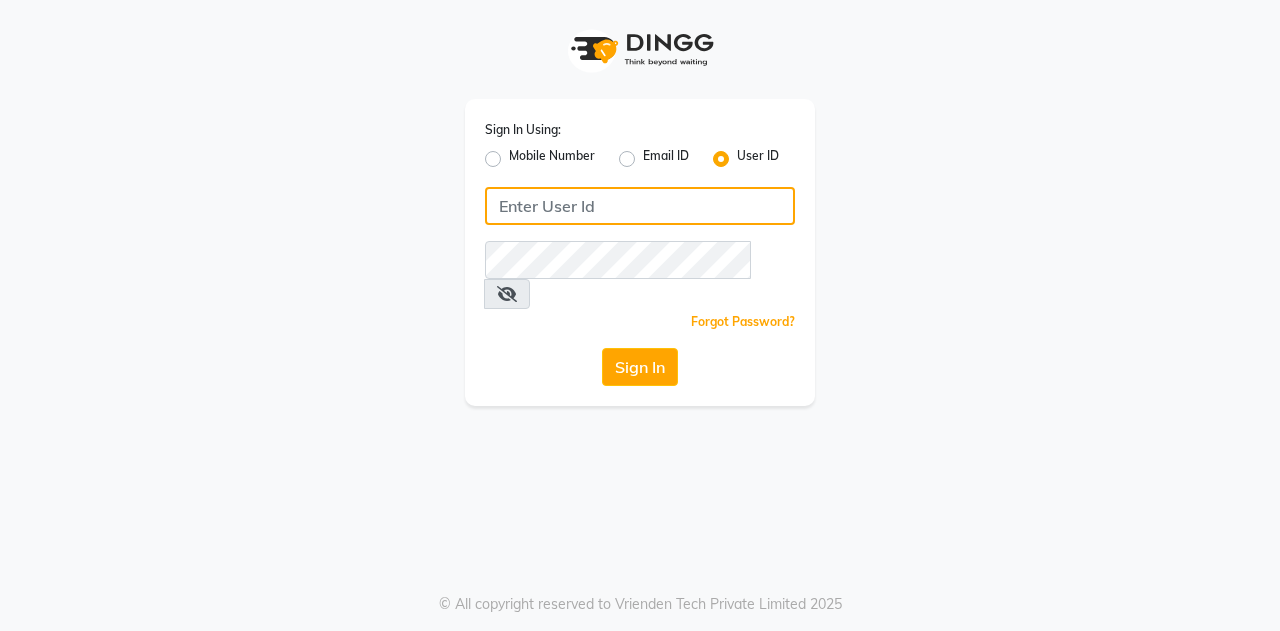 click 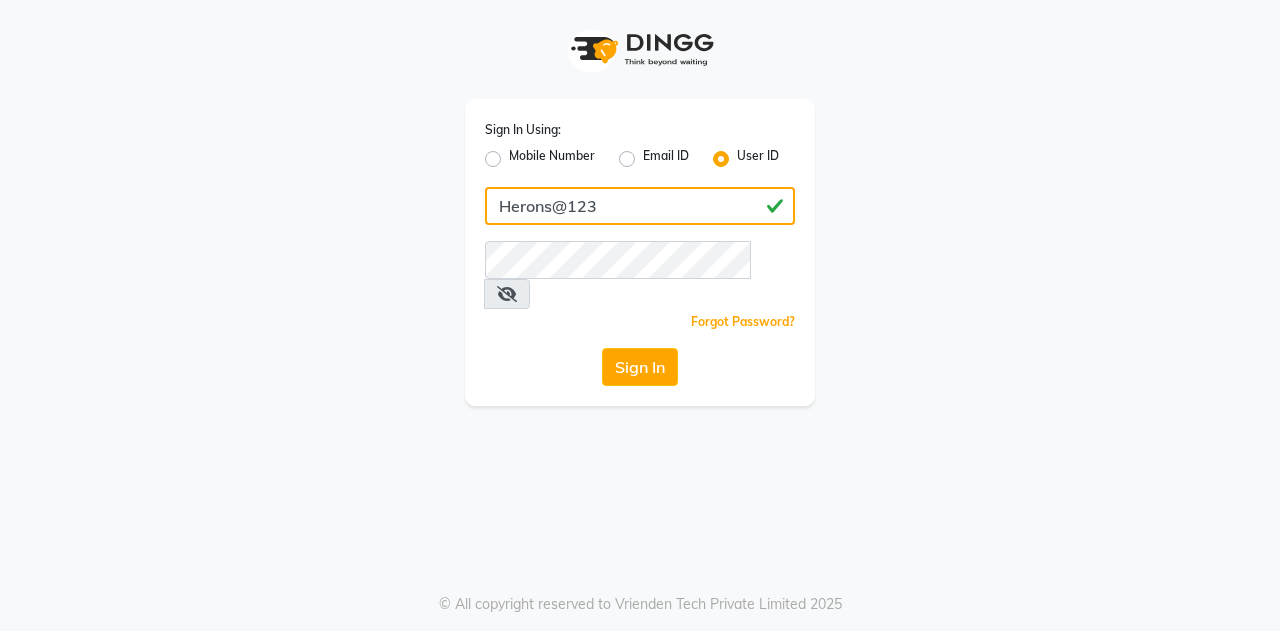 type on "Herons@123" 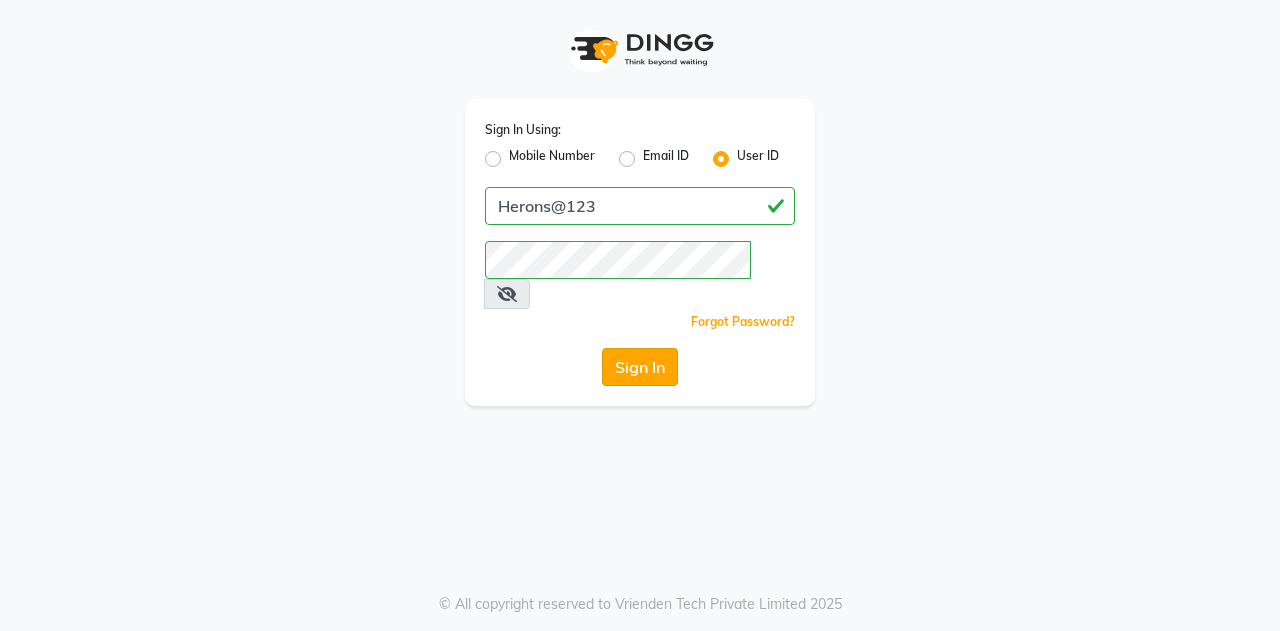 click on "Sign In" 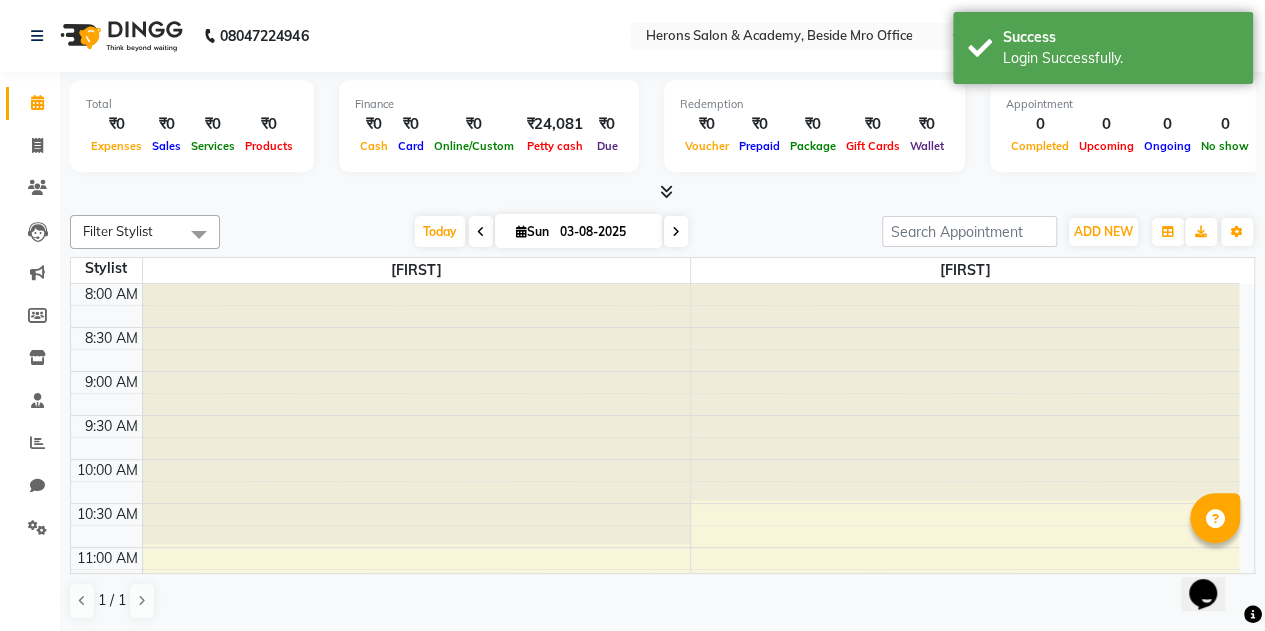 scroll, scrollTop: 0, scrollLeft: 0, axis: both 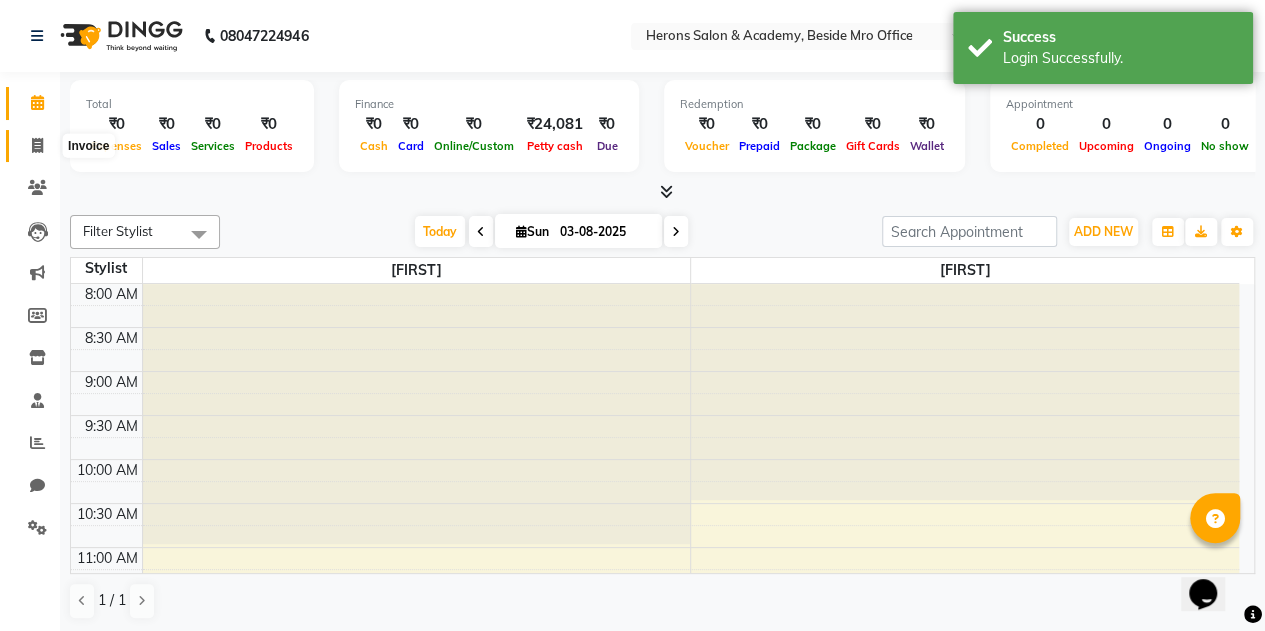 click 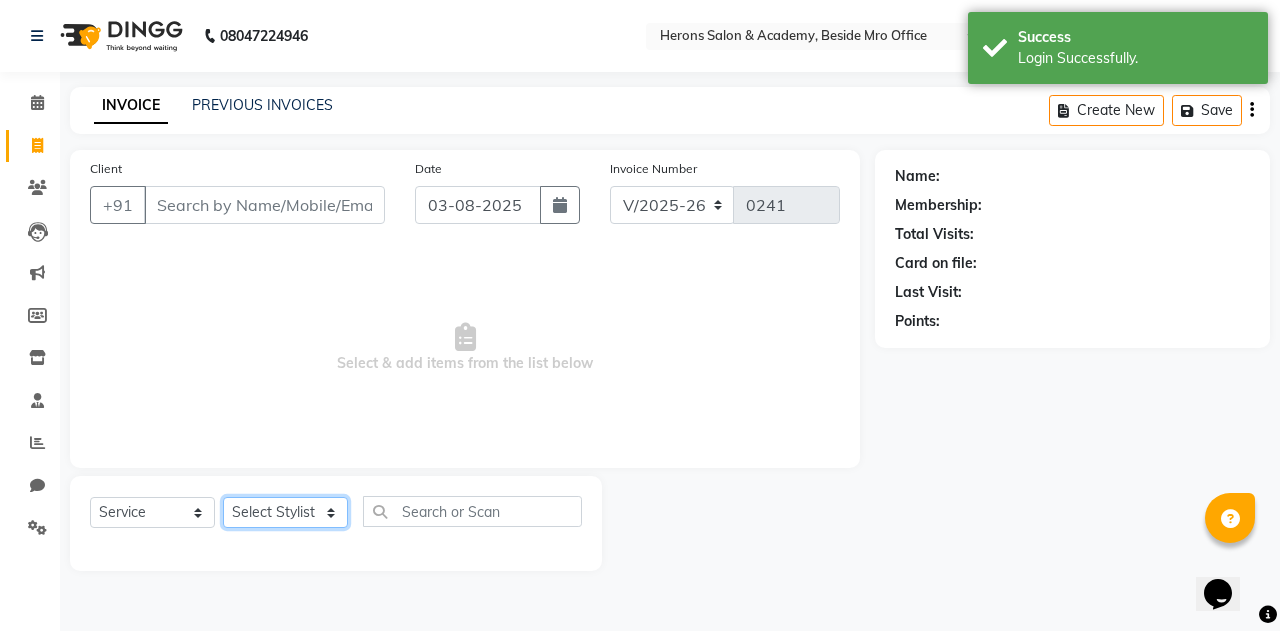 click on "Select Stylist [FIRST] [FIRST]" 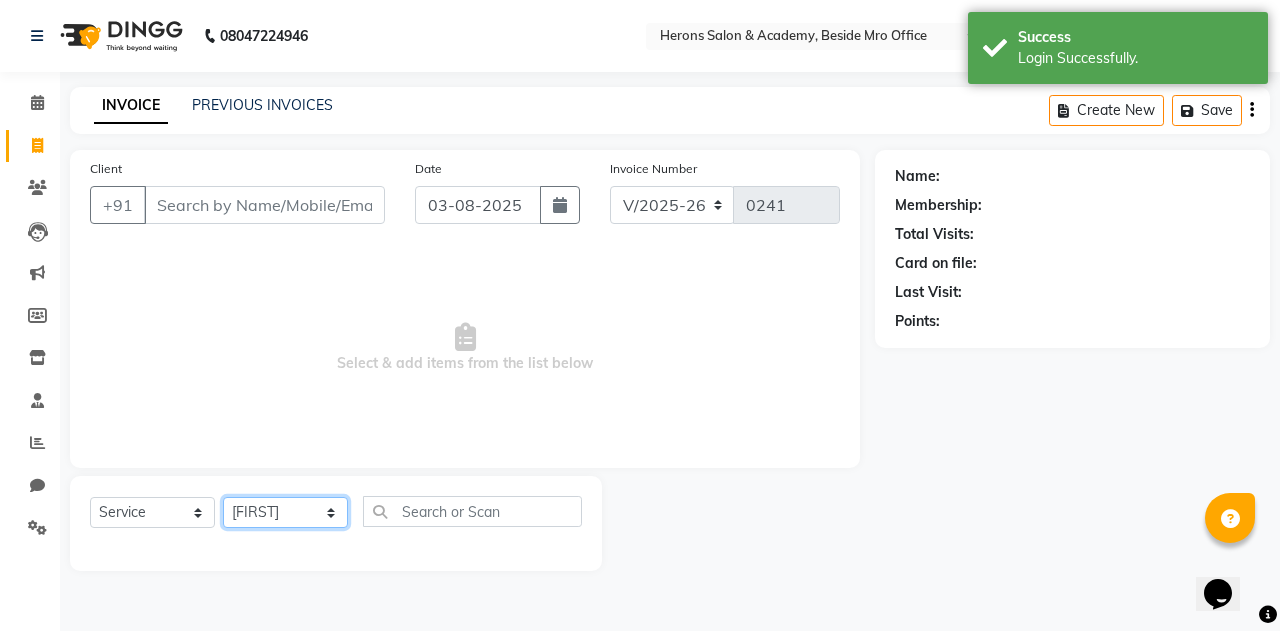 click on "Select Stylist [FIRST] [FIRST]" 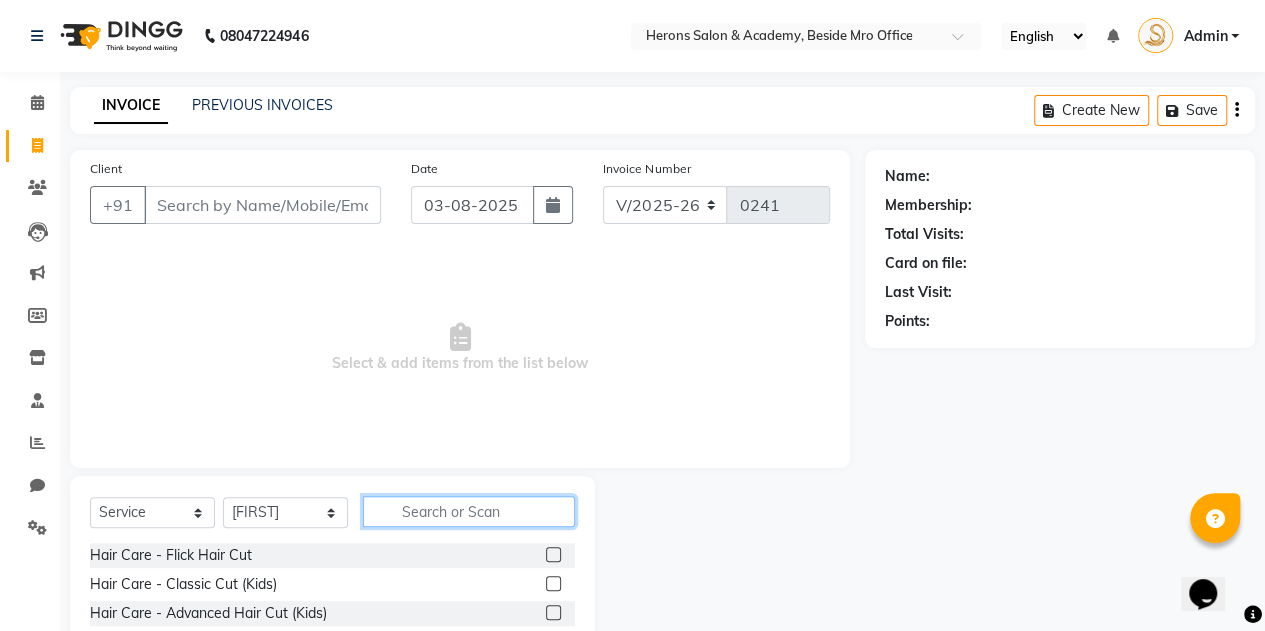 click 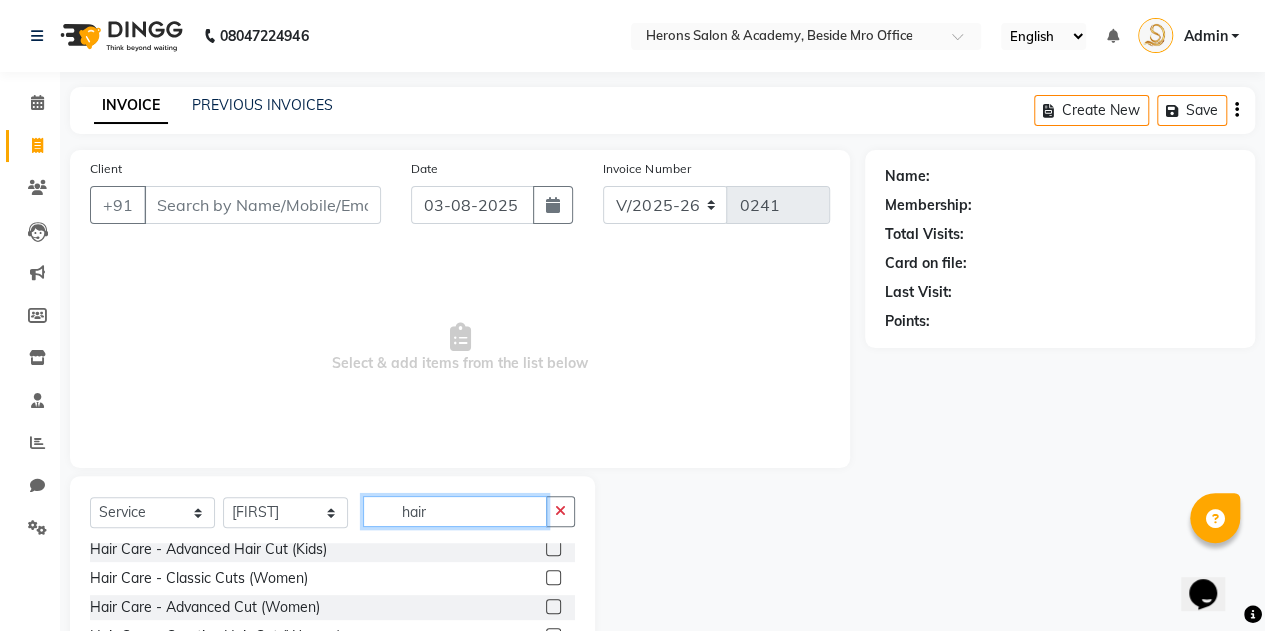 scroll, scrollTop: 44, scrollLeft: 0, axis: vertical 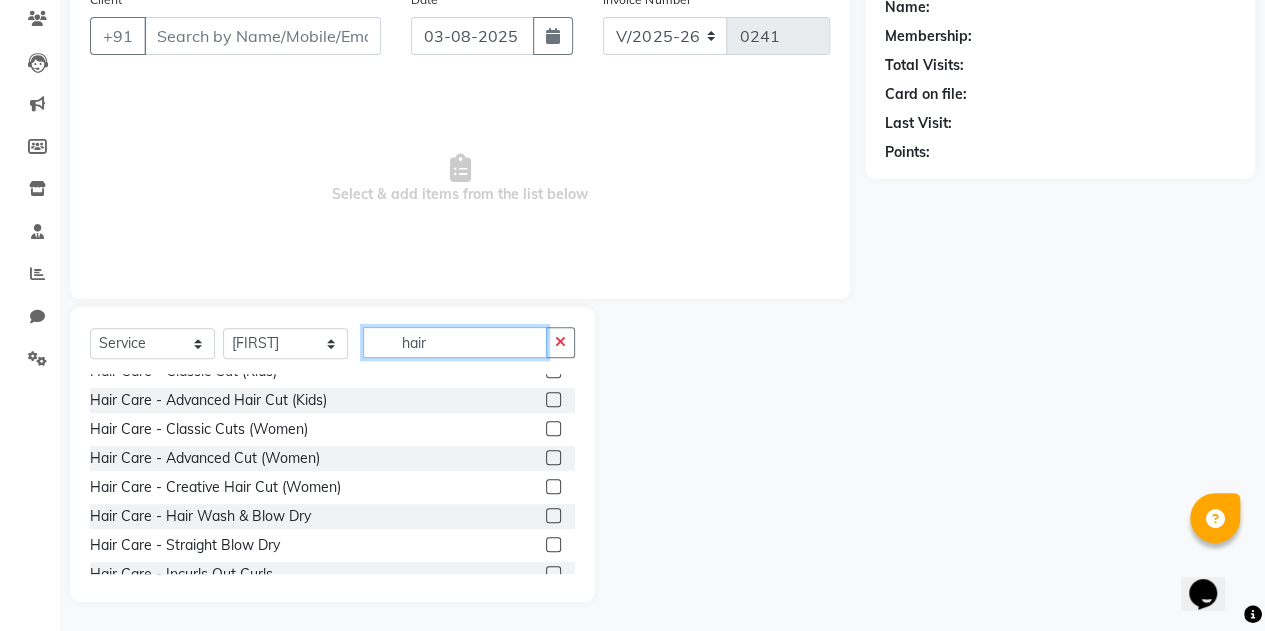 type on "hair" 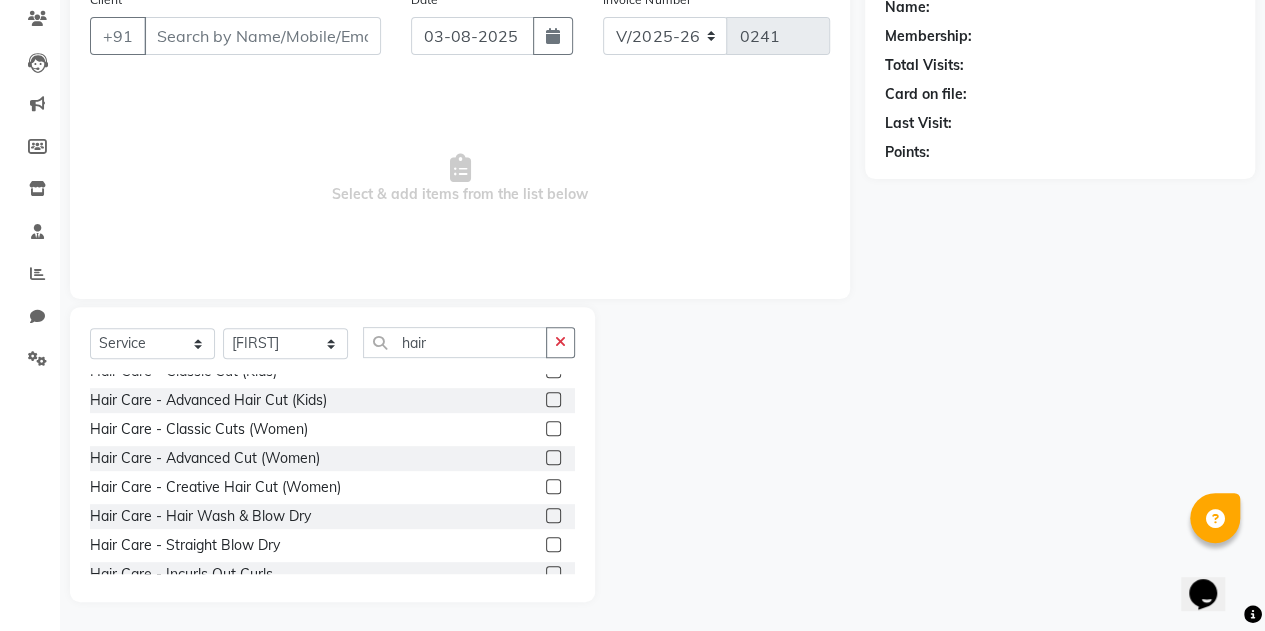 click 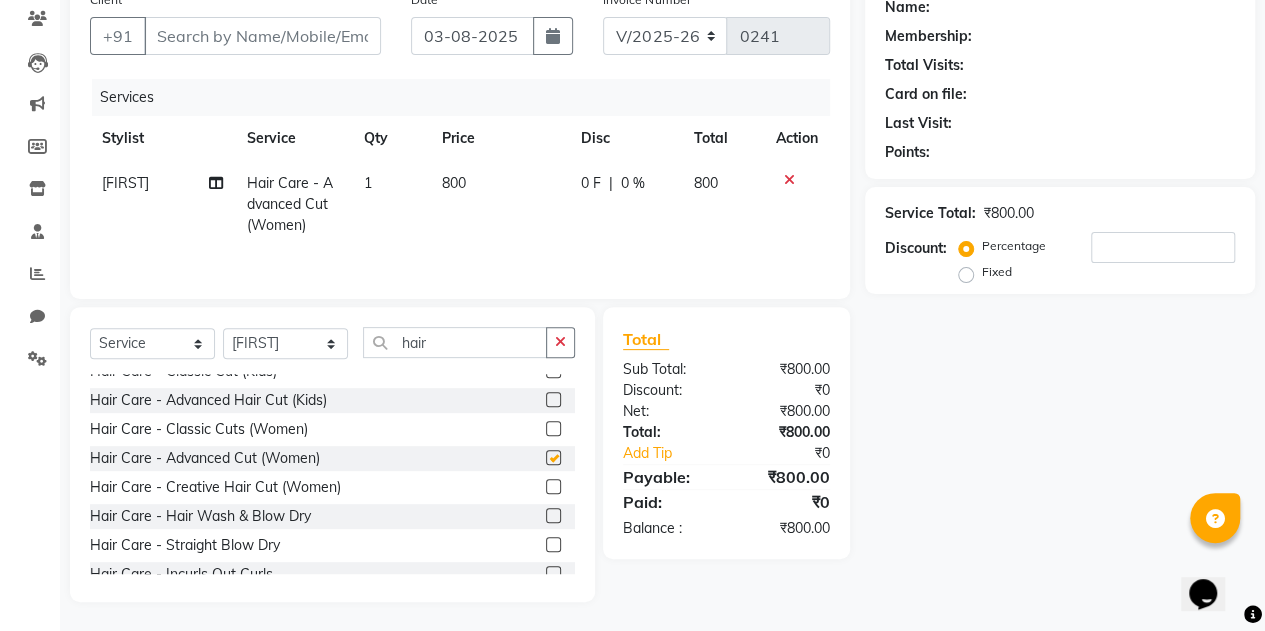 checkbox on "false" 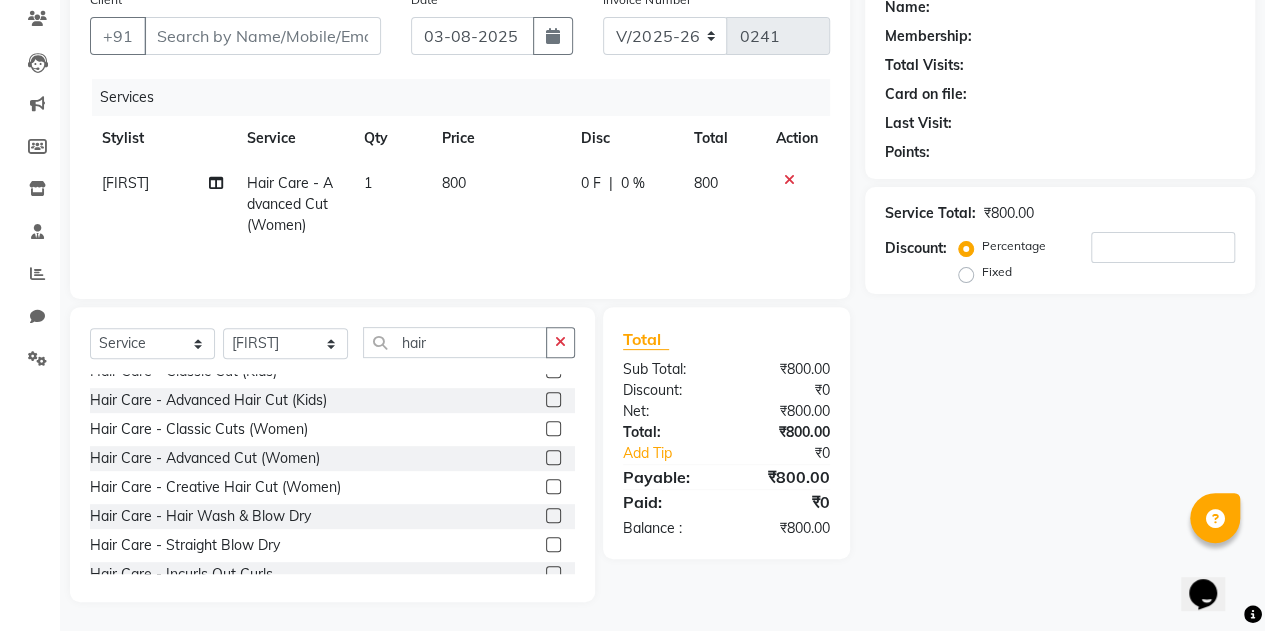 click on "800" 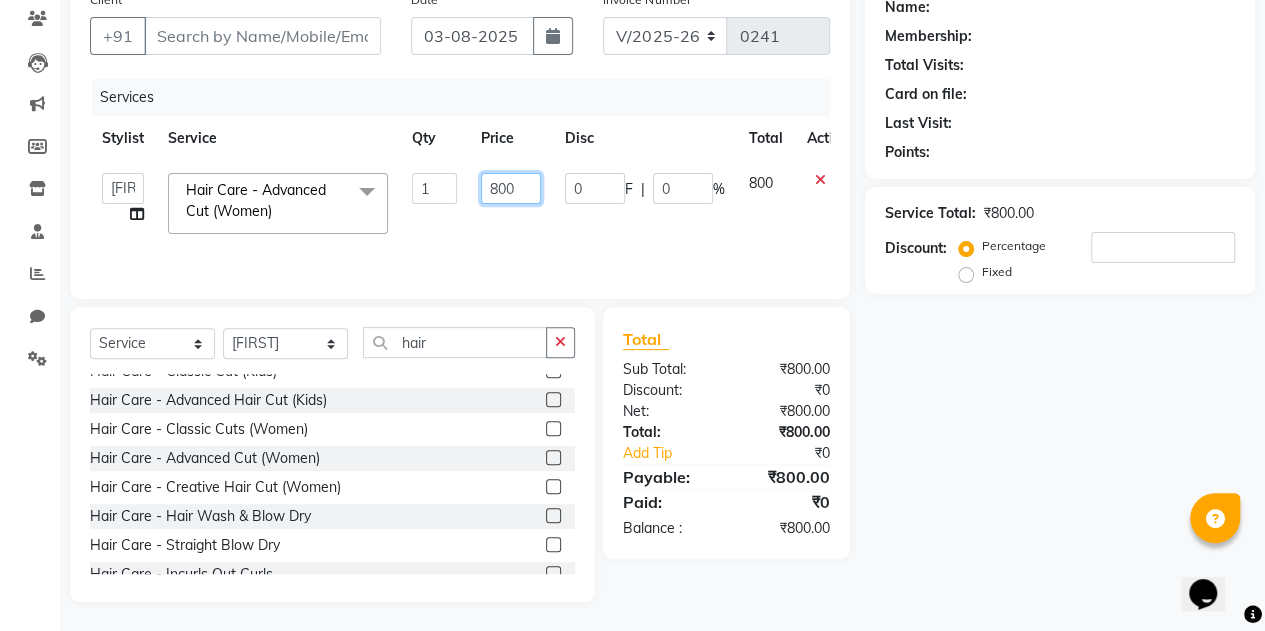 click on "800" 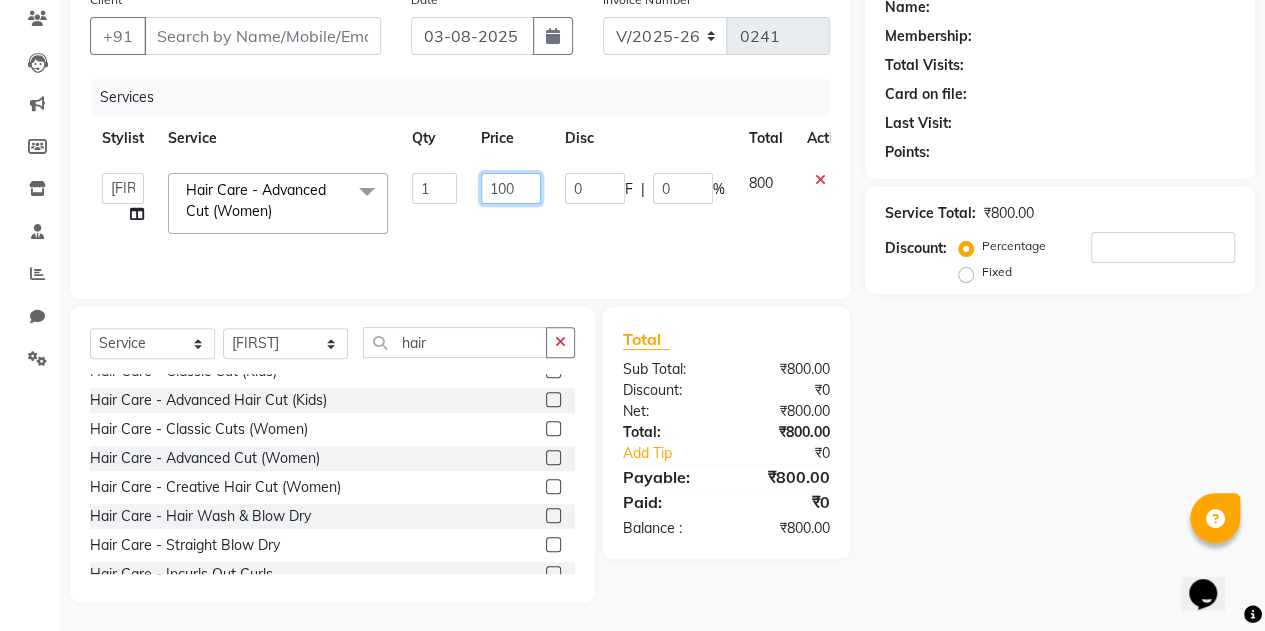 type on "1000" 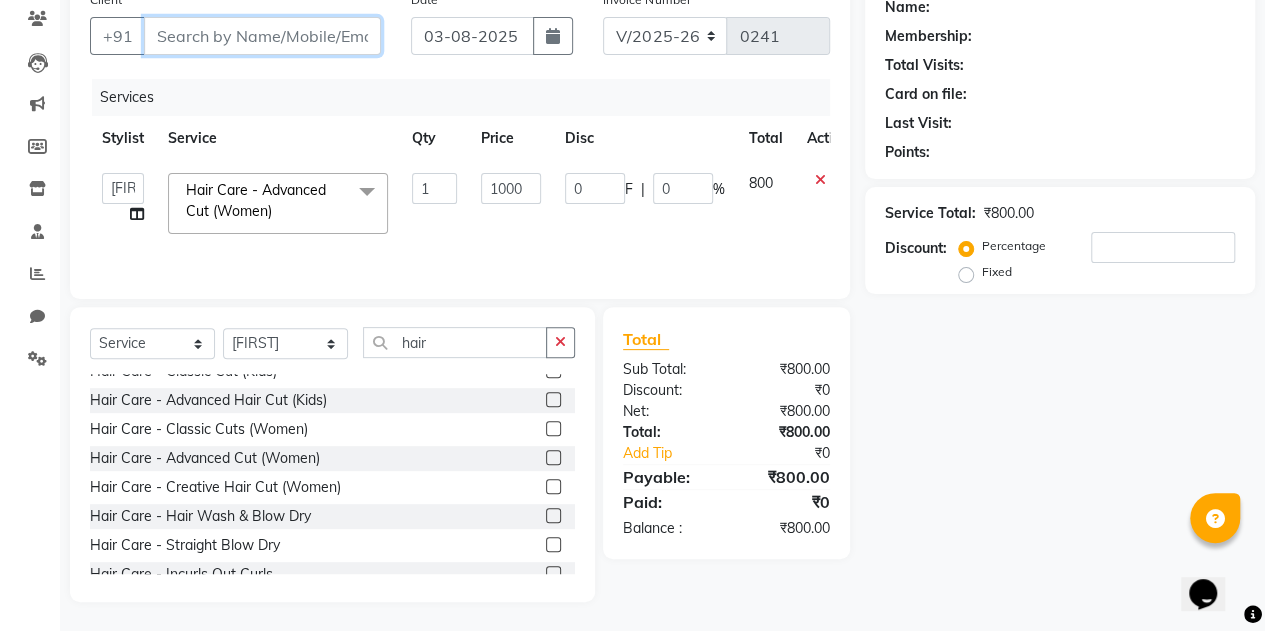 click on "Client" at bounding box center (262, 36) 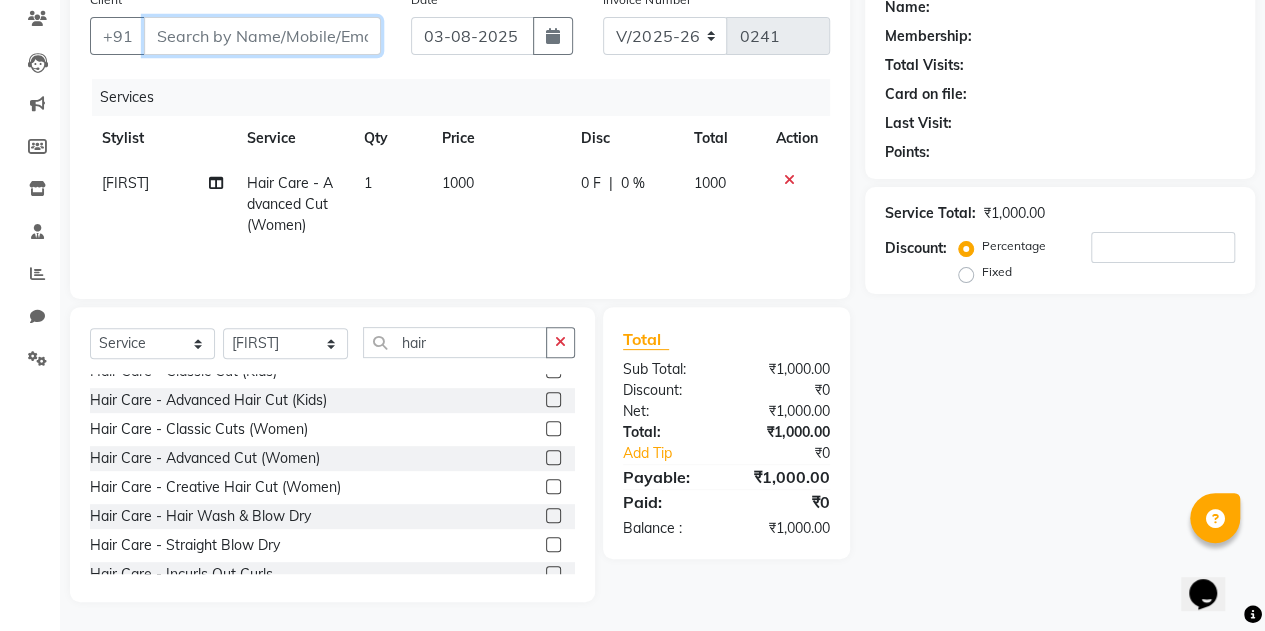 click on "Client" at bounding box center (262, 36) 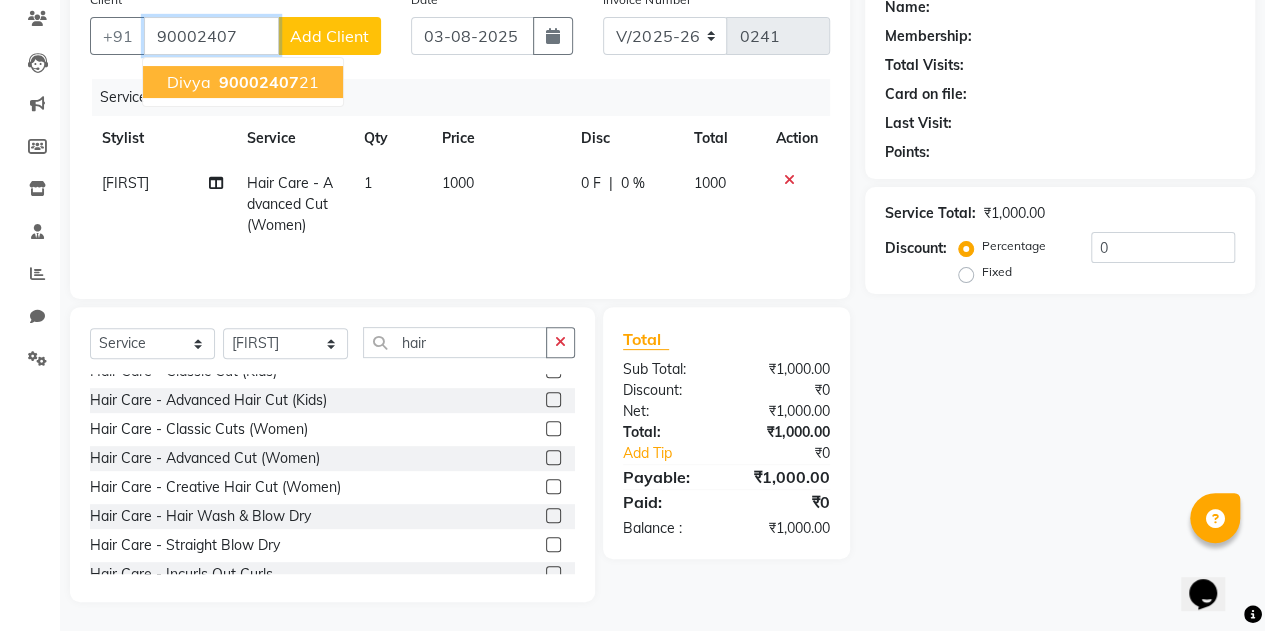 click on "90002407" at bounding box center [259, 82] 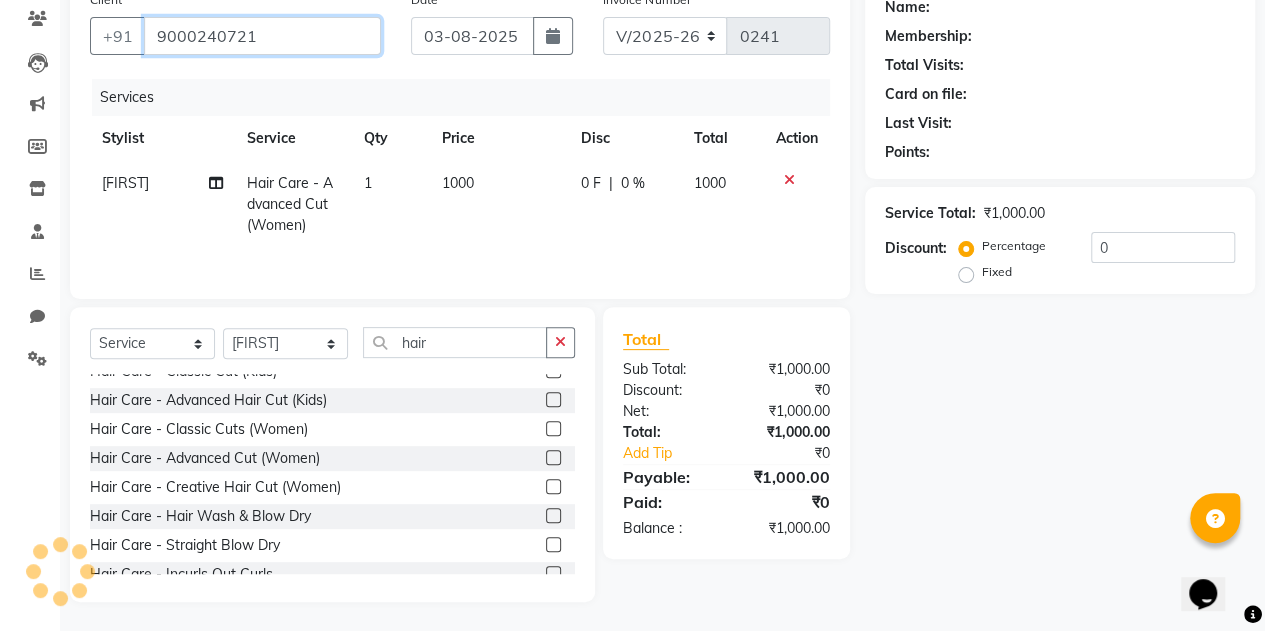 type on "9000240721" 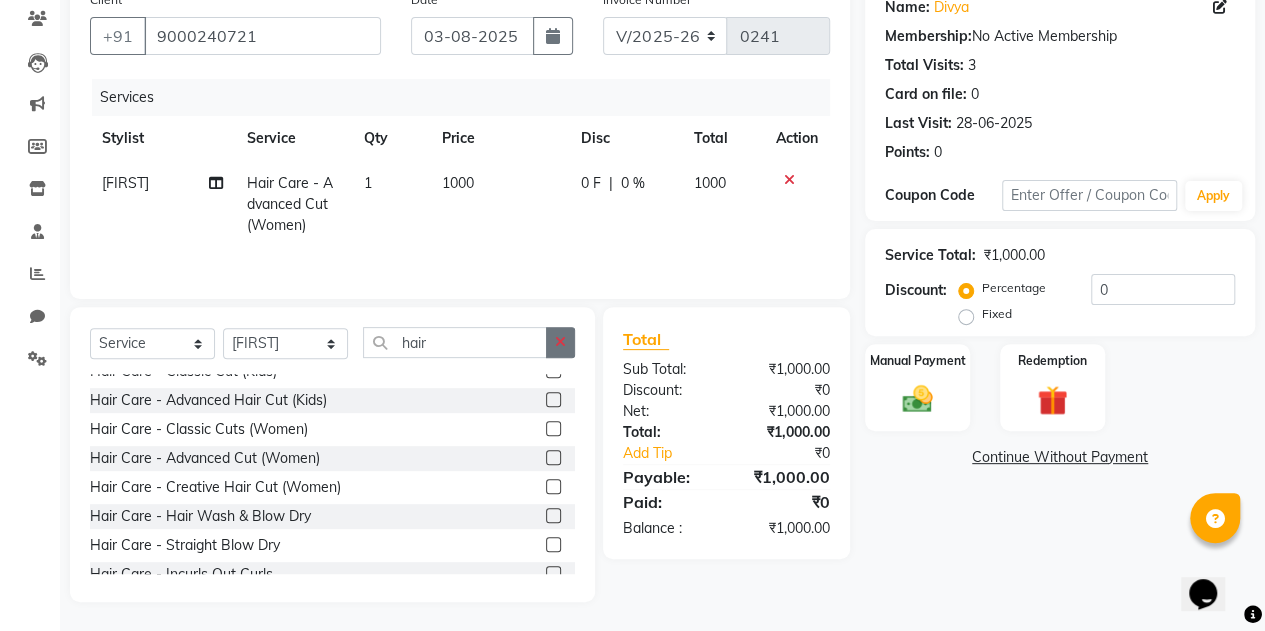 click 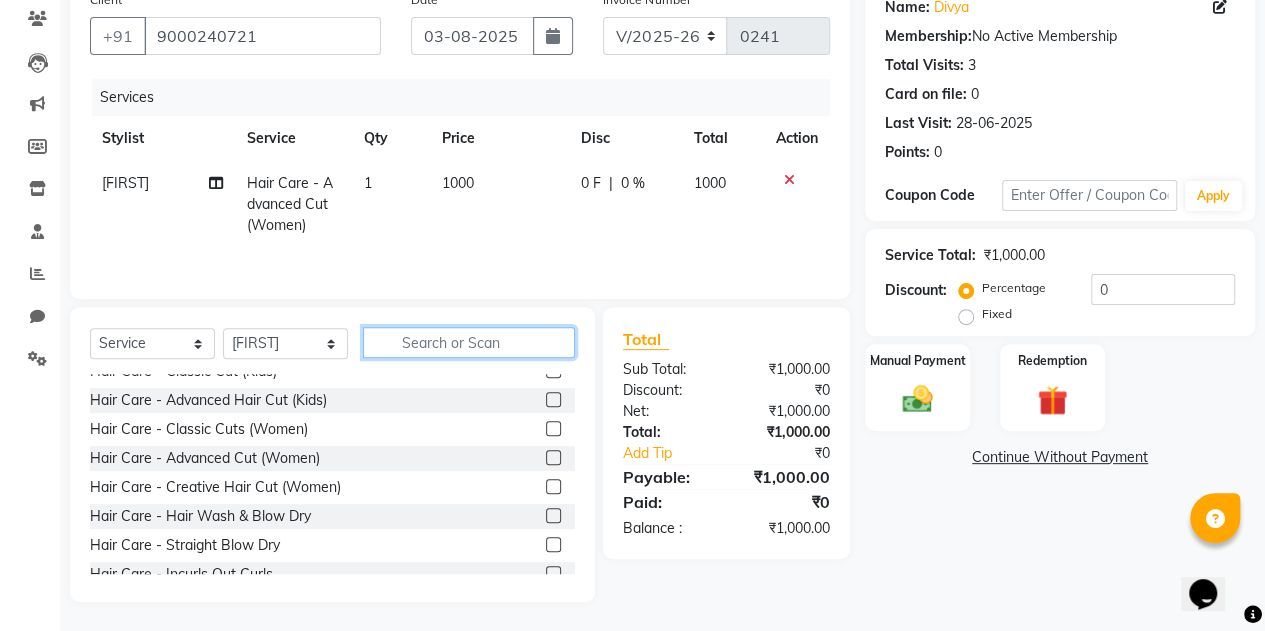 click 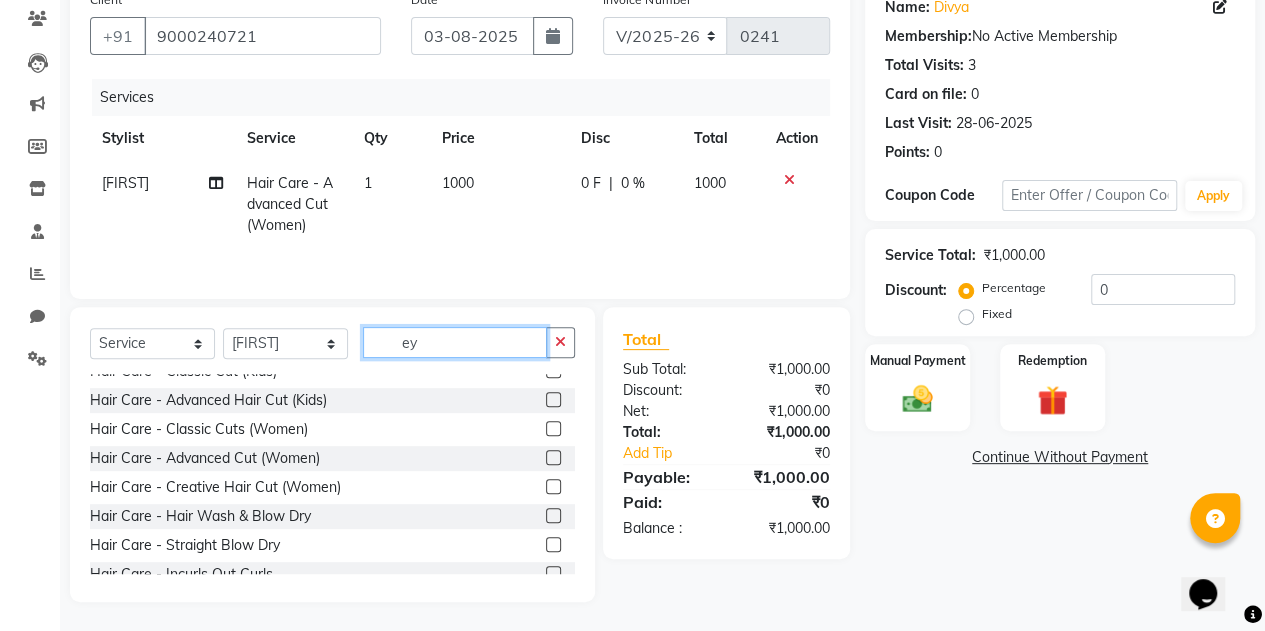 scroll, scrollTop: 0, scrollLeft: 0, axis: both 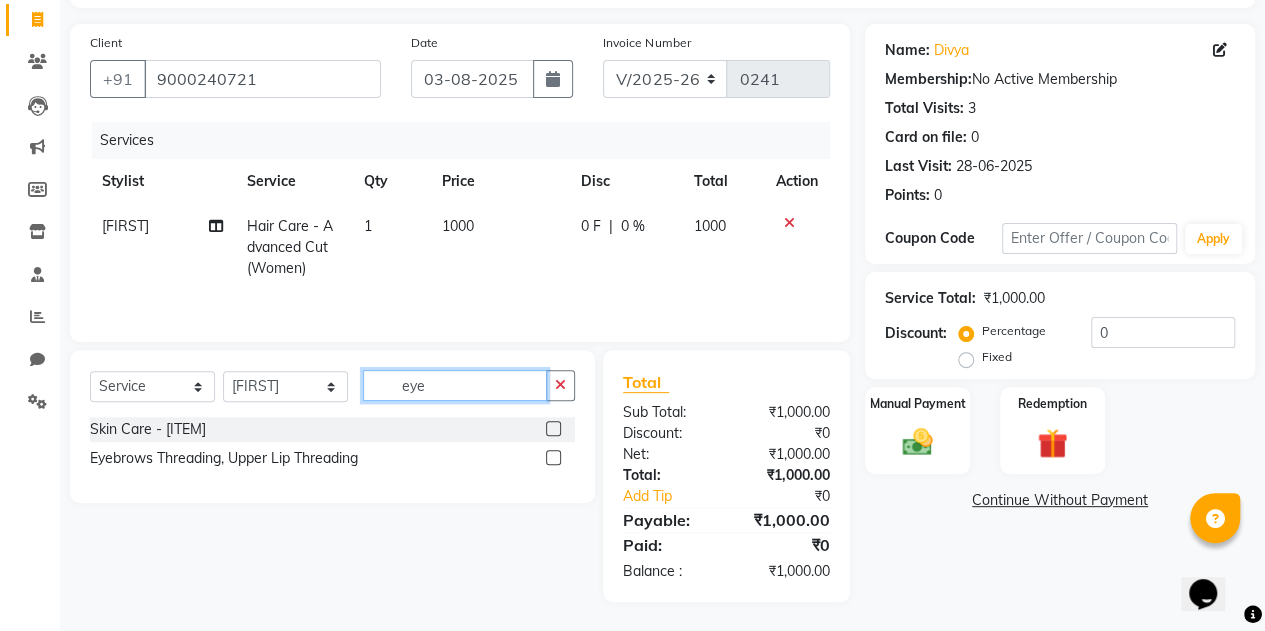 type on "eye" 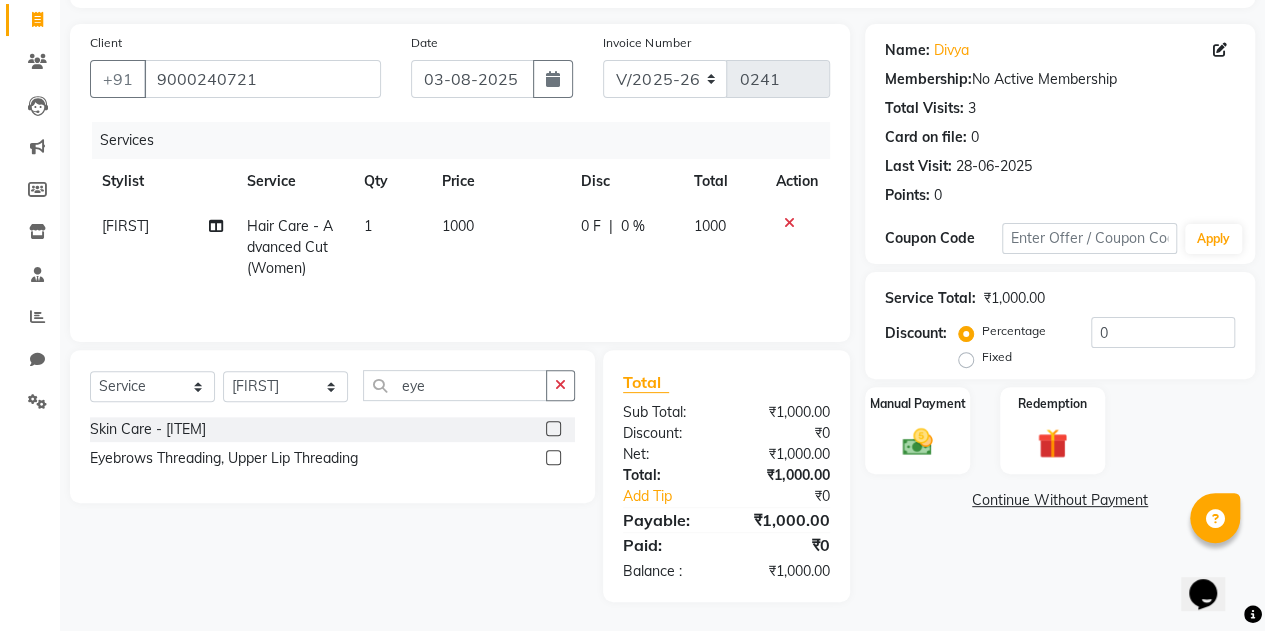 click 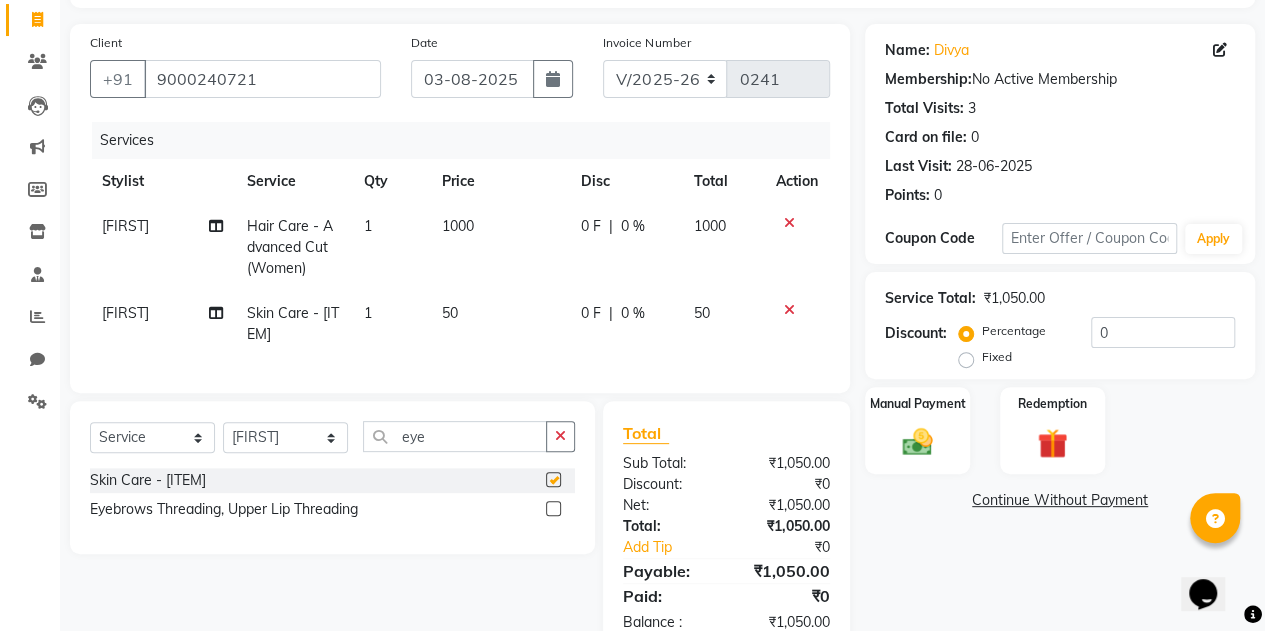 checkbox on "false" 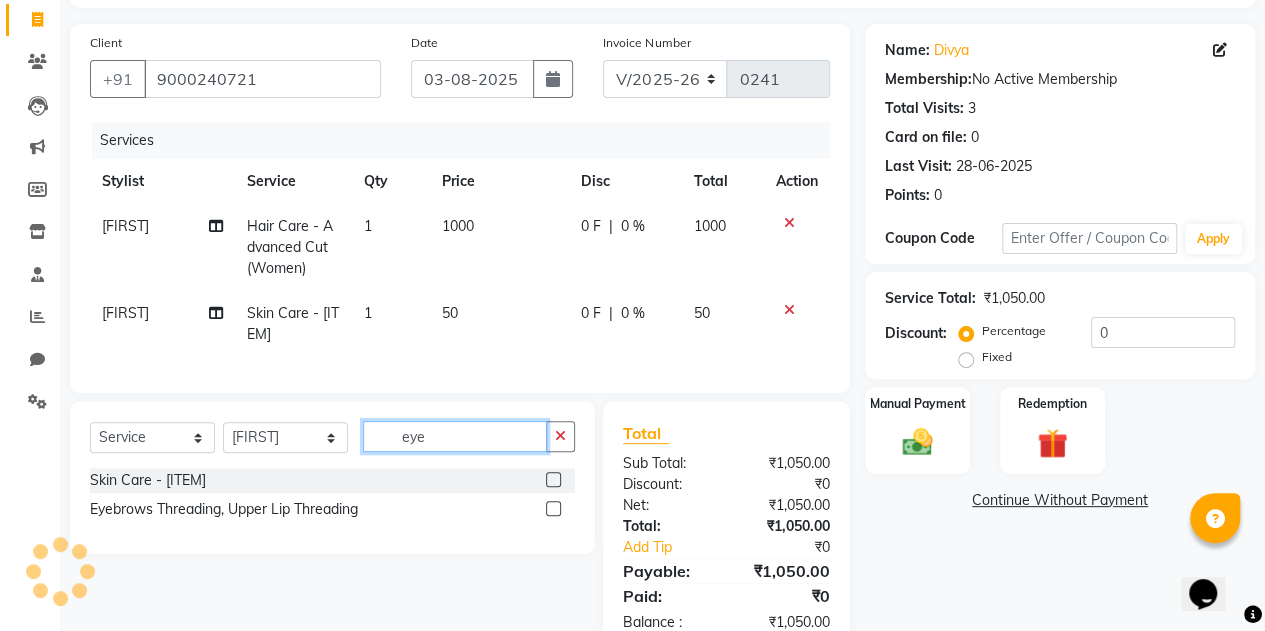 click on "eye" 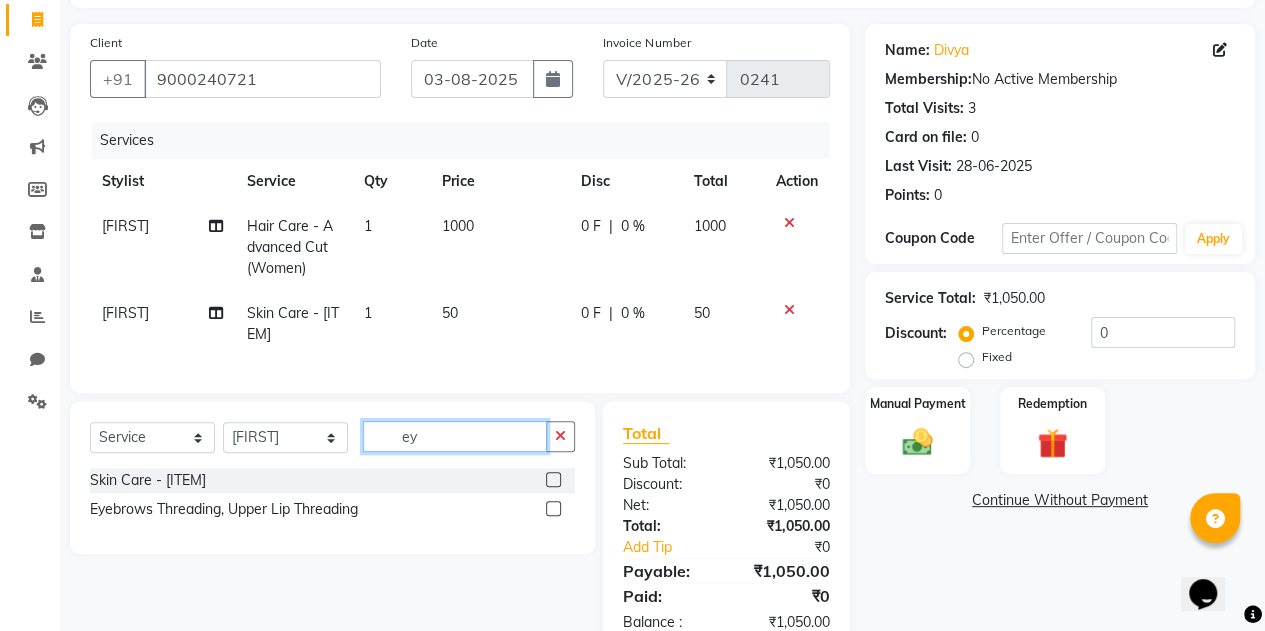 type on "e" 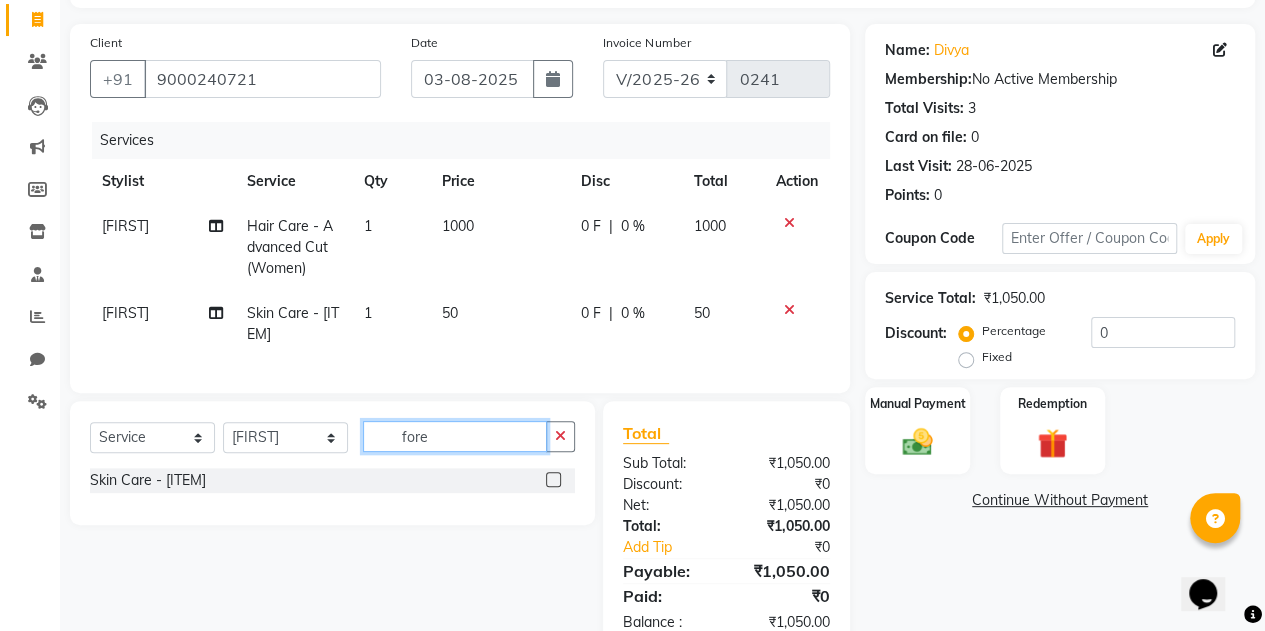 type on "fore" 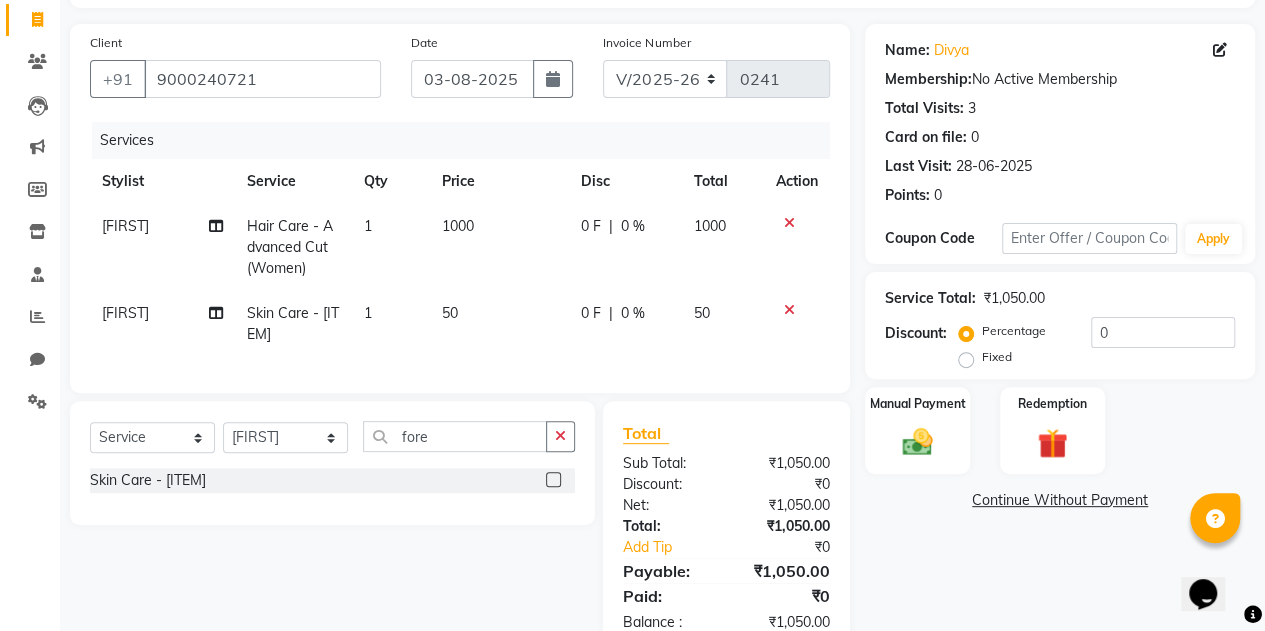 click 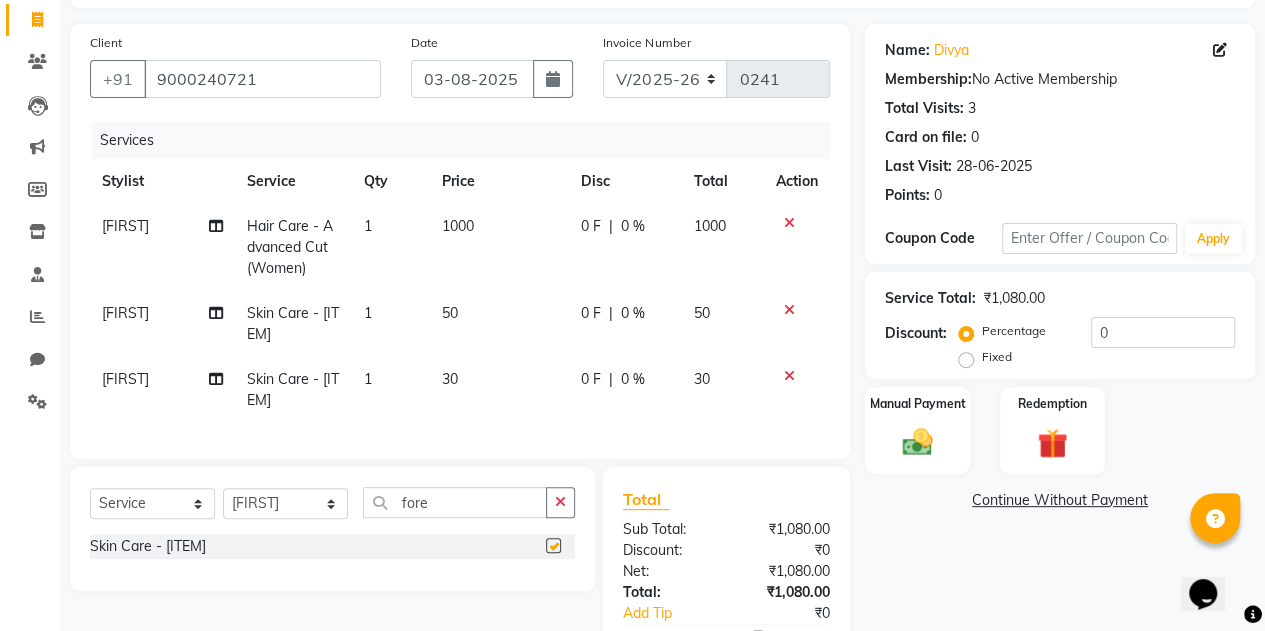 checkbox on "false" 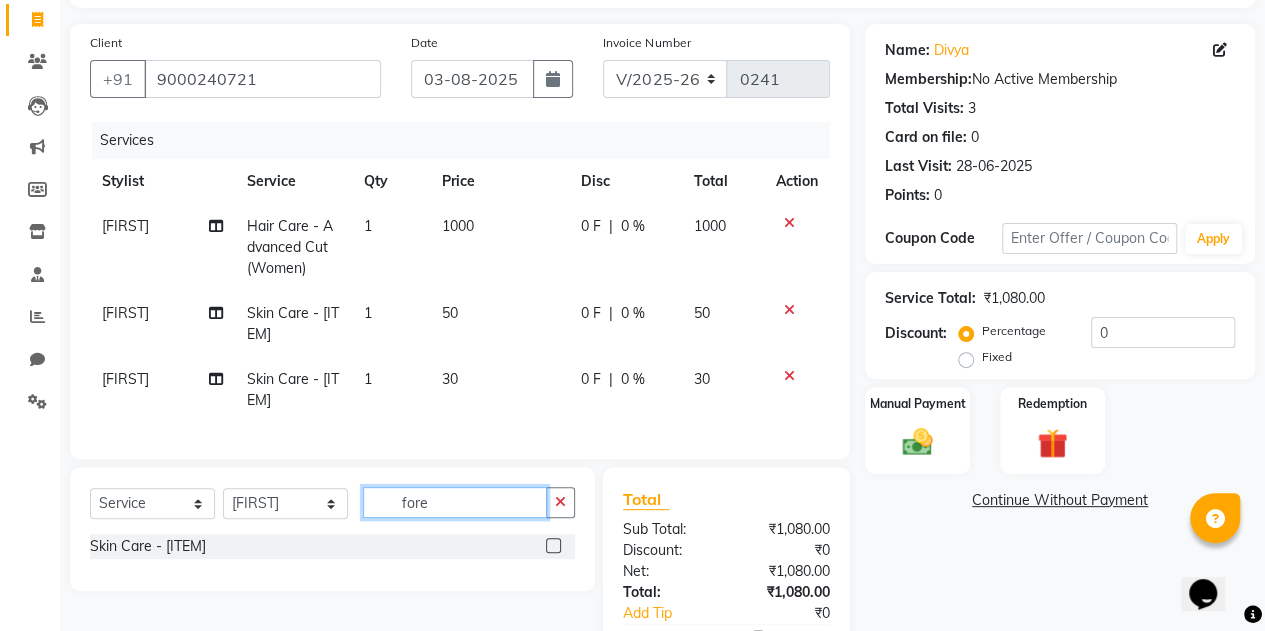 click on "fore" 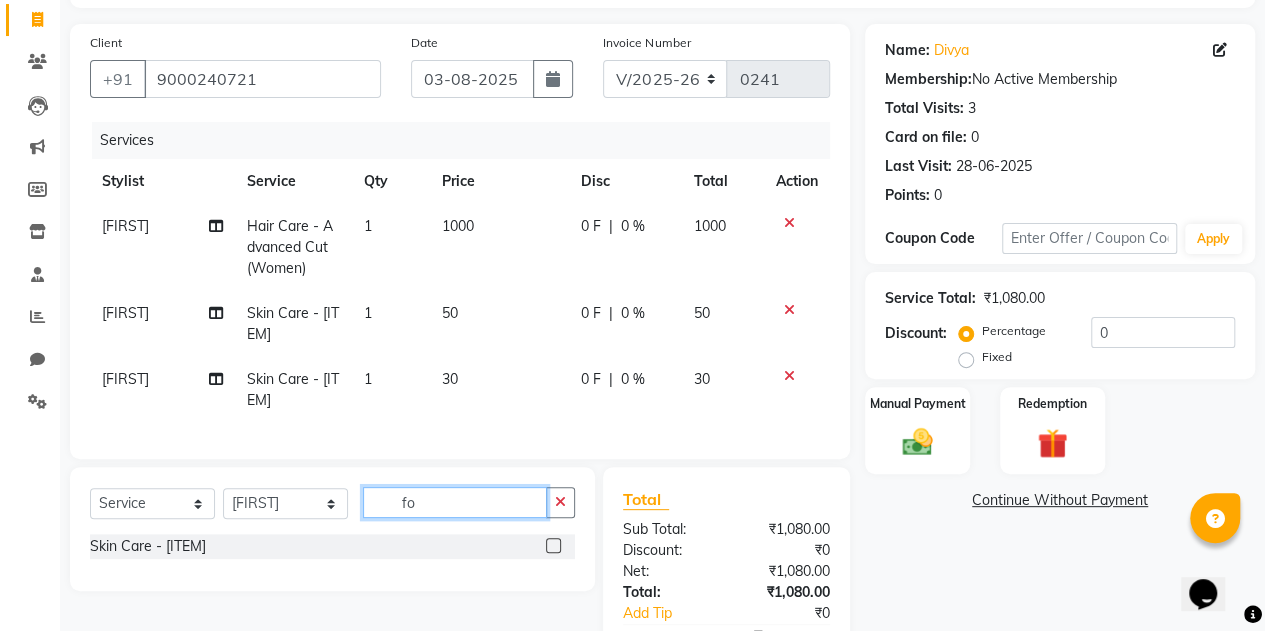type on "f" 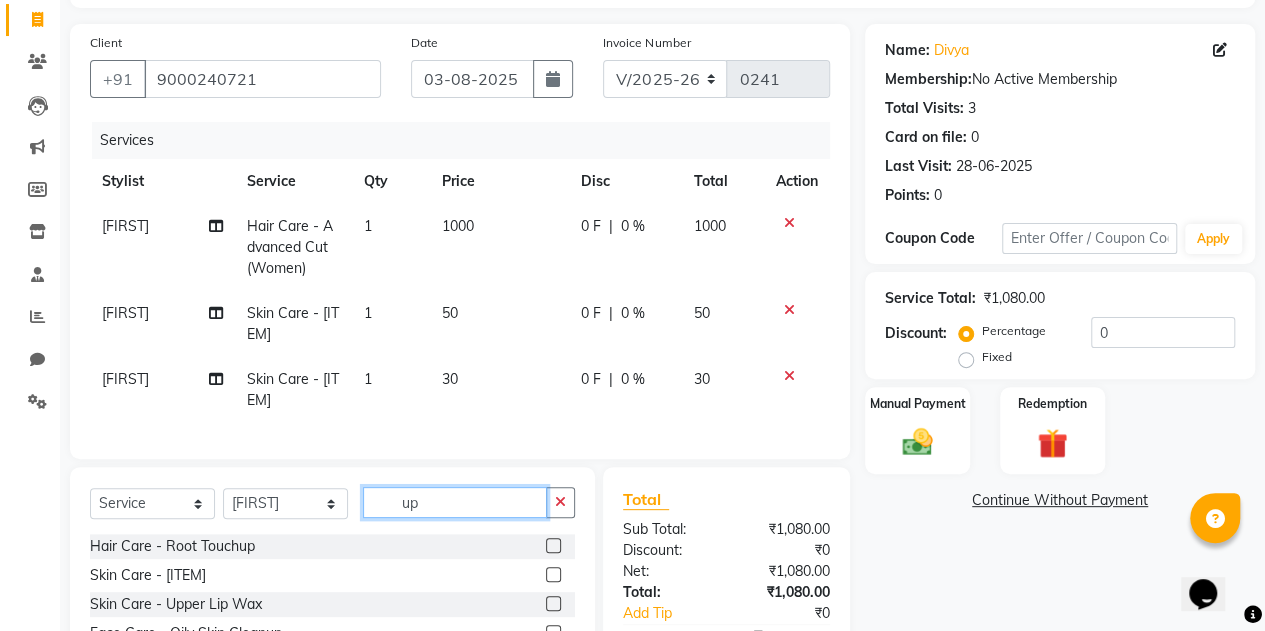 type on "up" 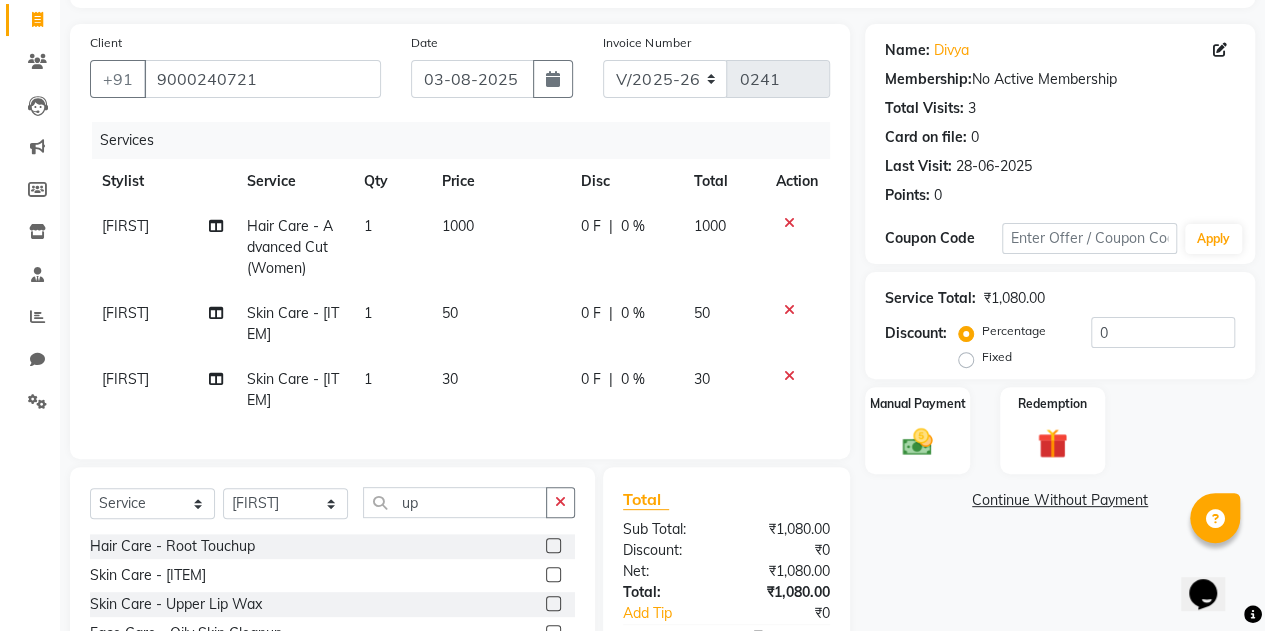 click 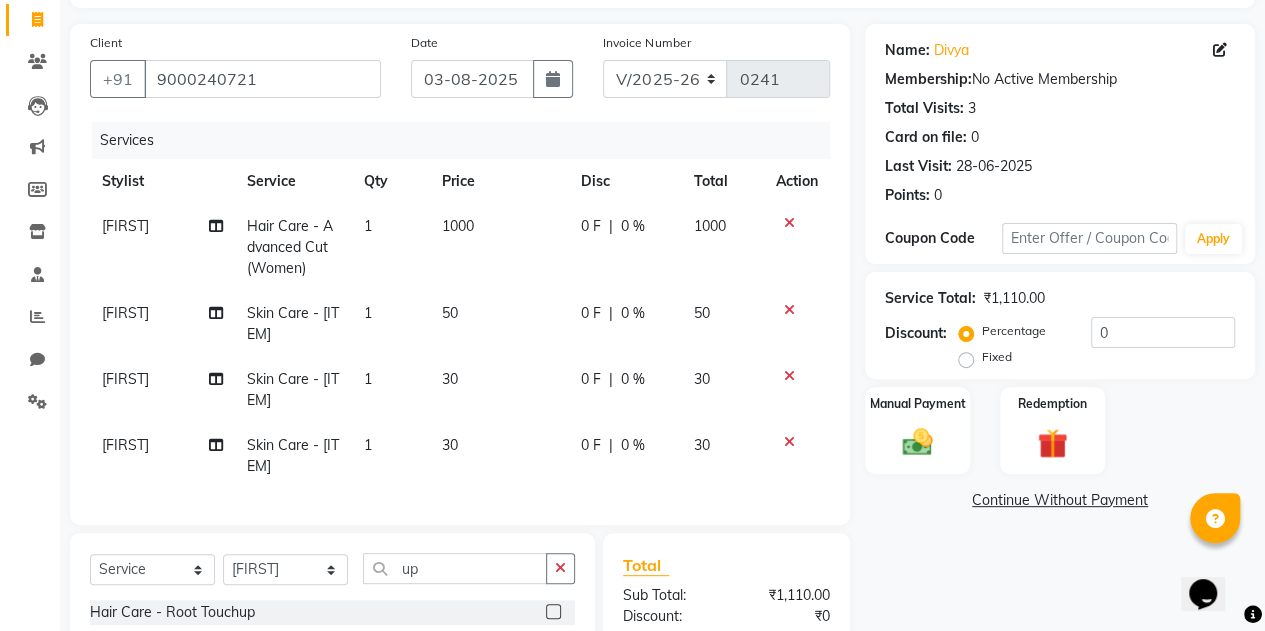 checkbox on "false" 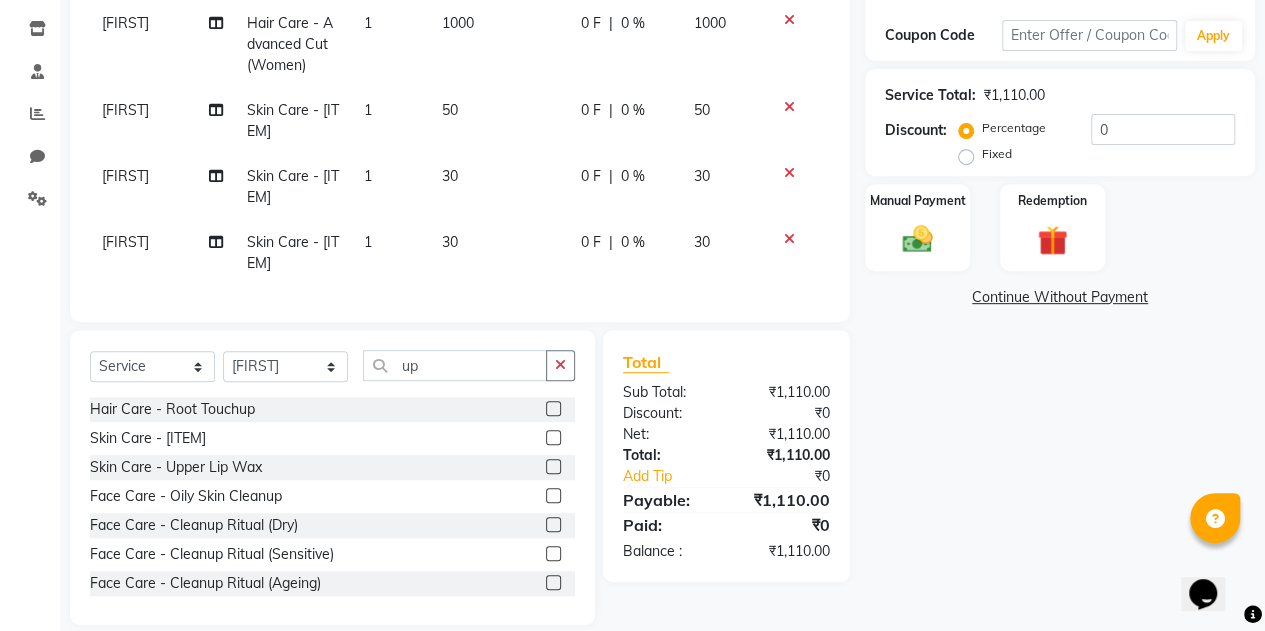 scroll, scrollTop: 367, scrollLeft: 0, axis: vertical 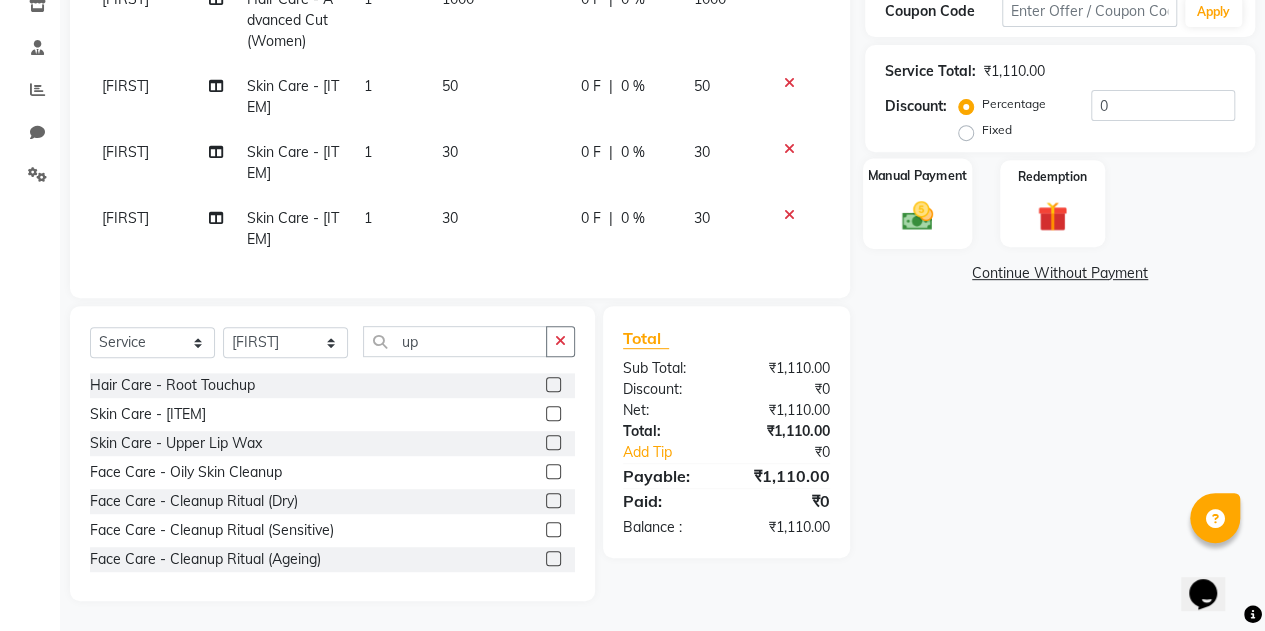 click 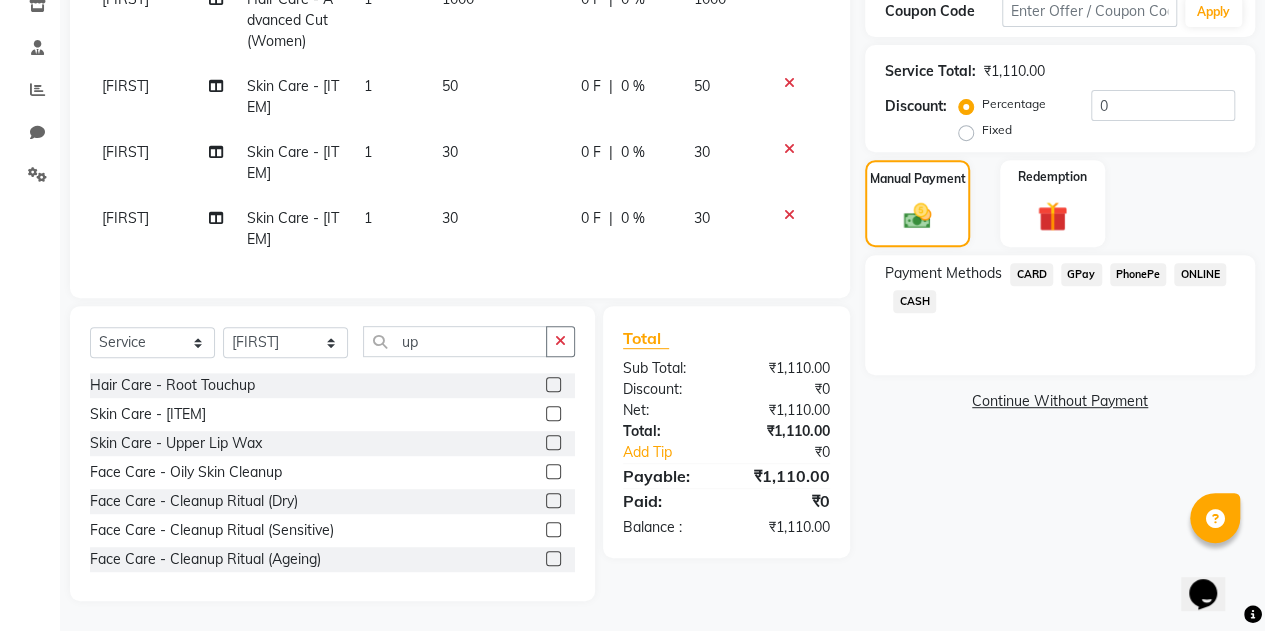 click on "PhonePe" 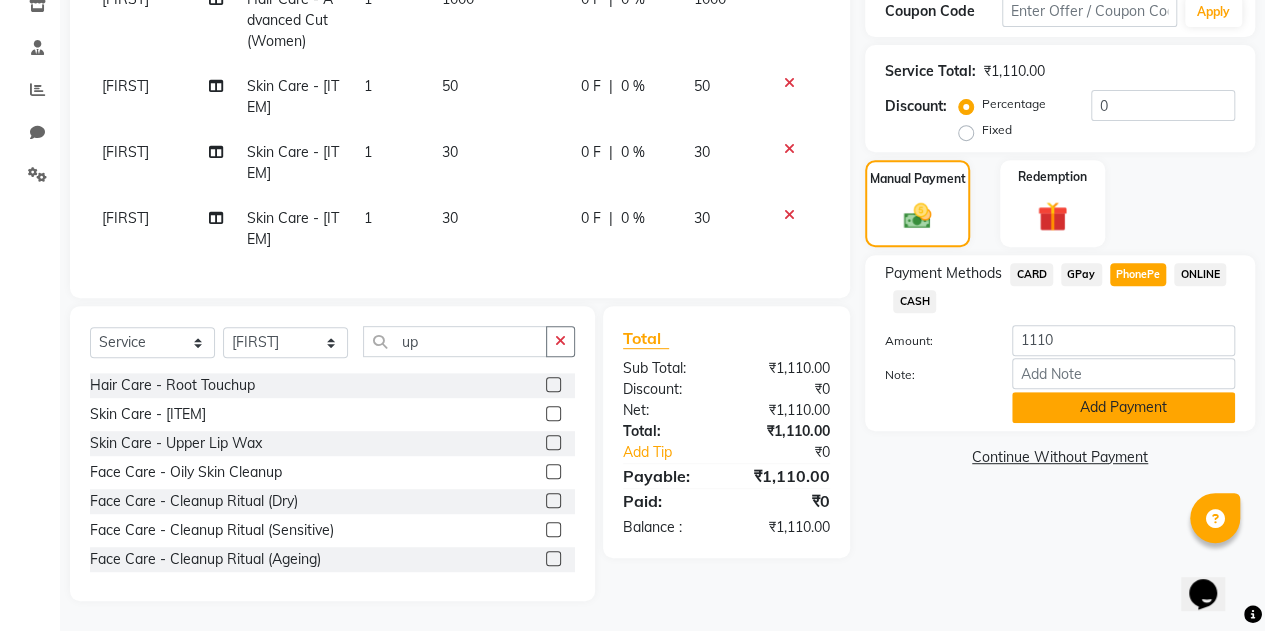 click on "Add Payment" 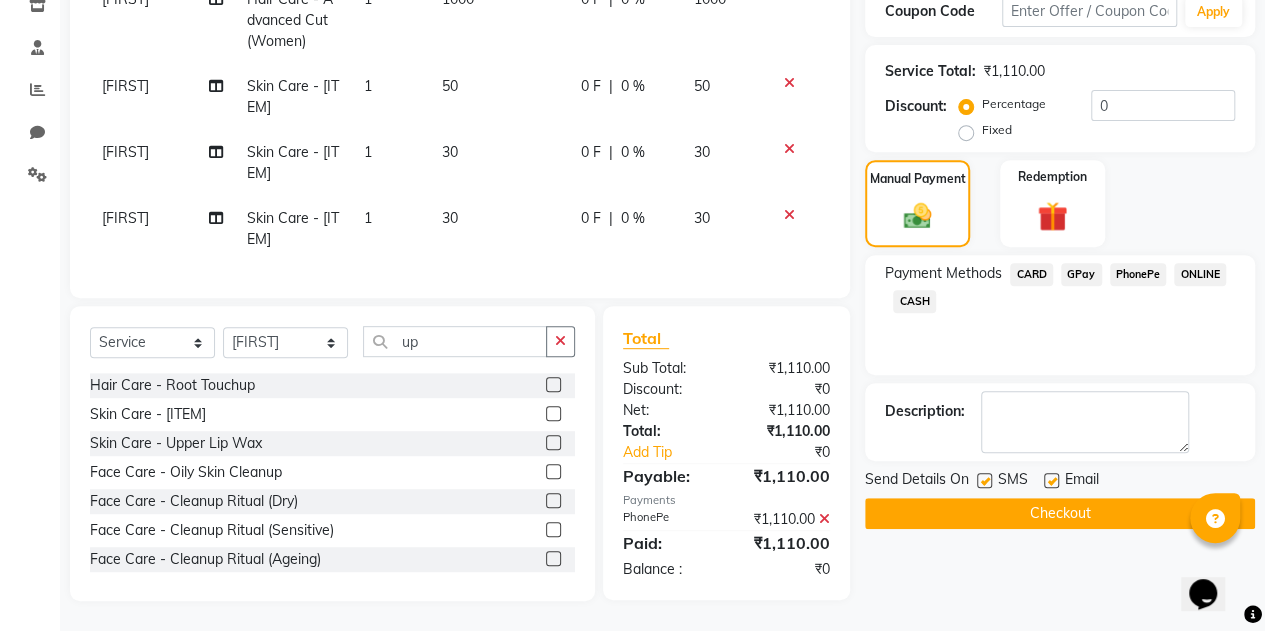 click 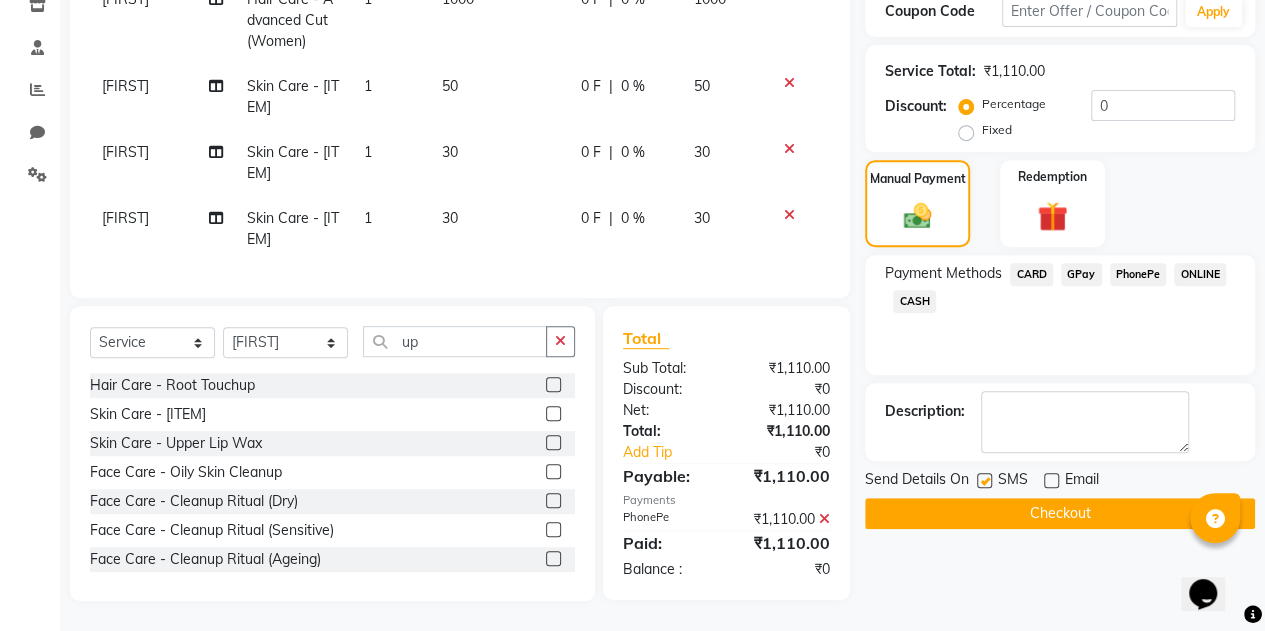 click on "Checkout" 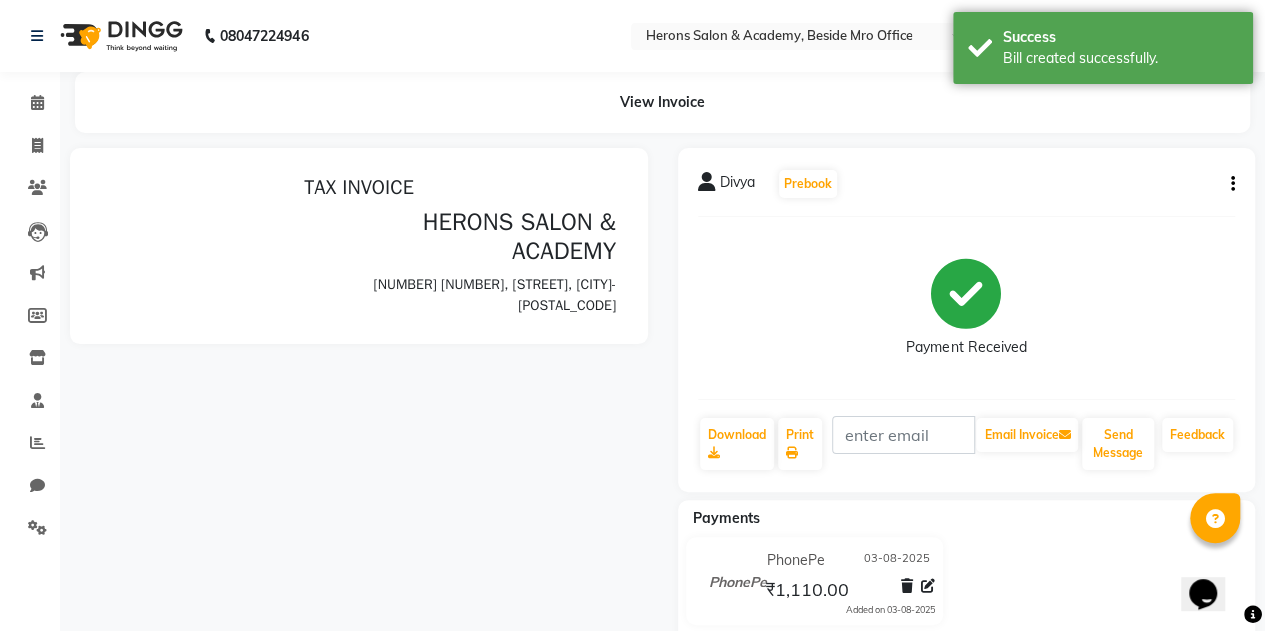 scroll, scrollTop: 0, scrollLeft: 0, axis: both 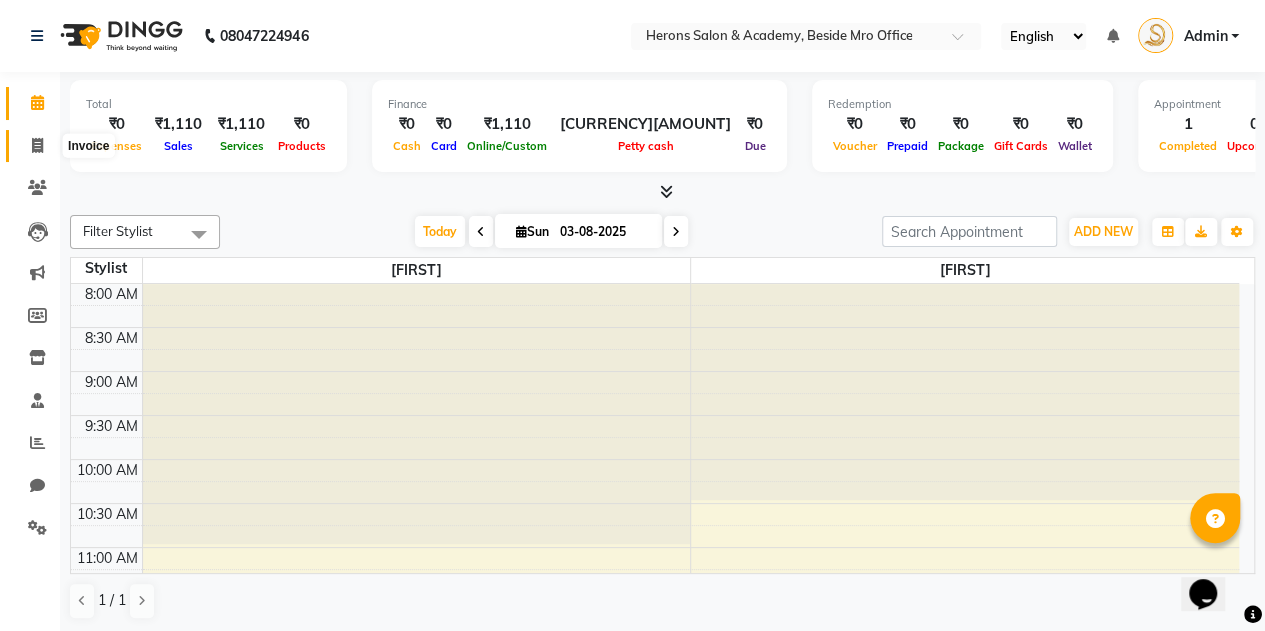 click 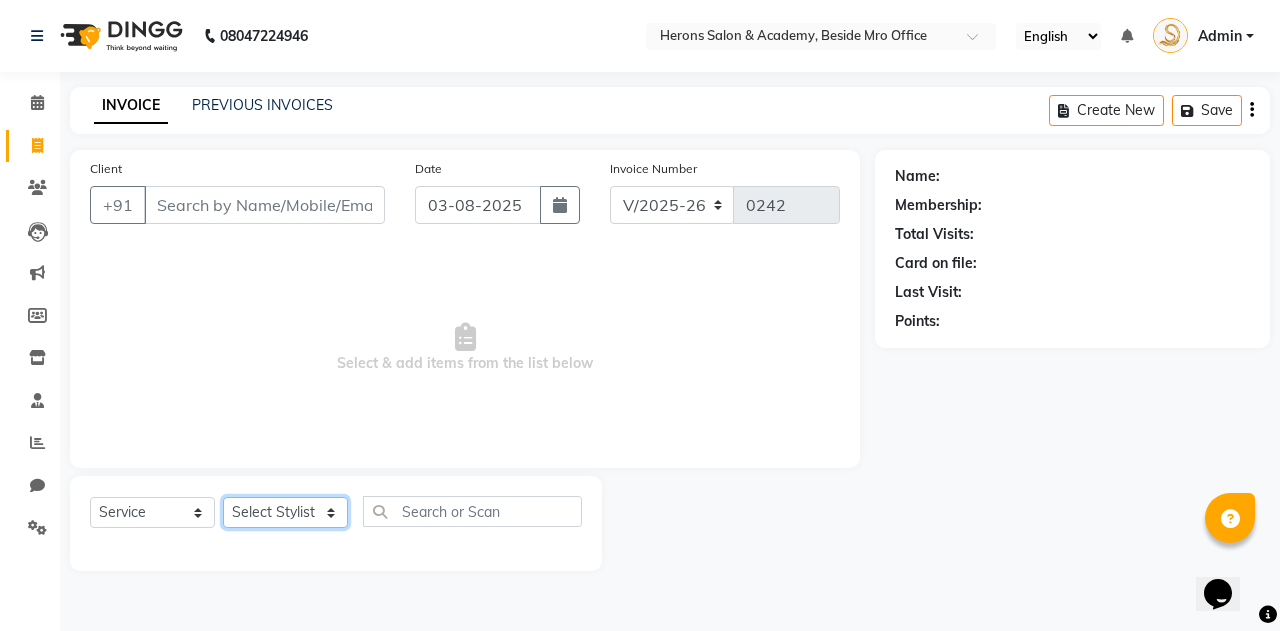 click on "Select Stylist [FIRST] [FIRST]" 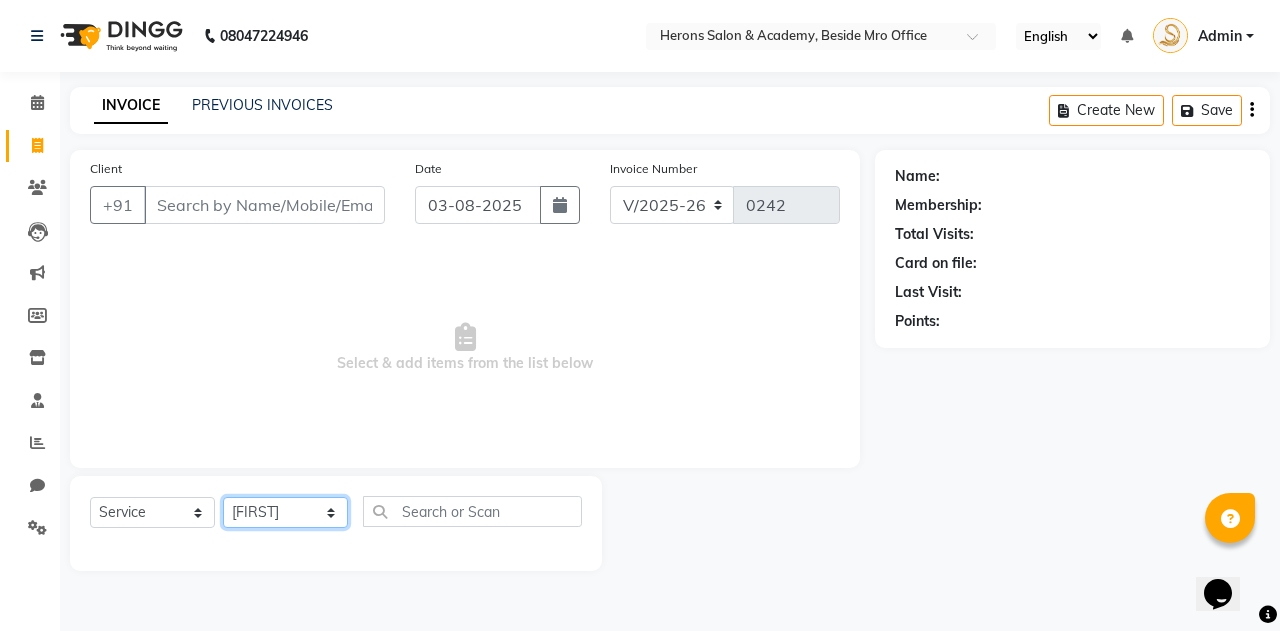 click on "Select Stylist [FIRST] [FIRST]" 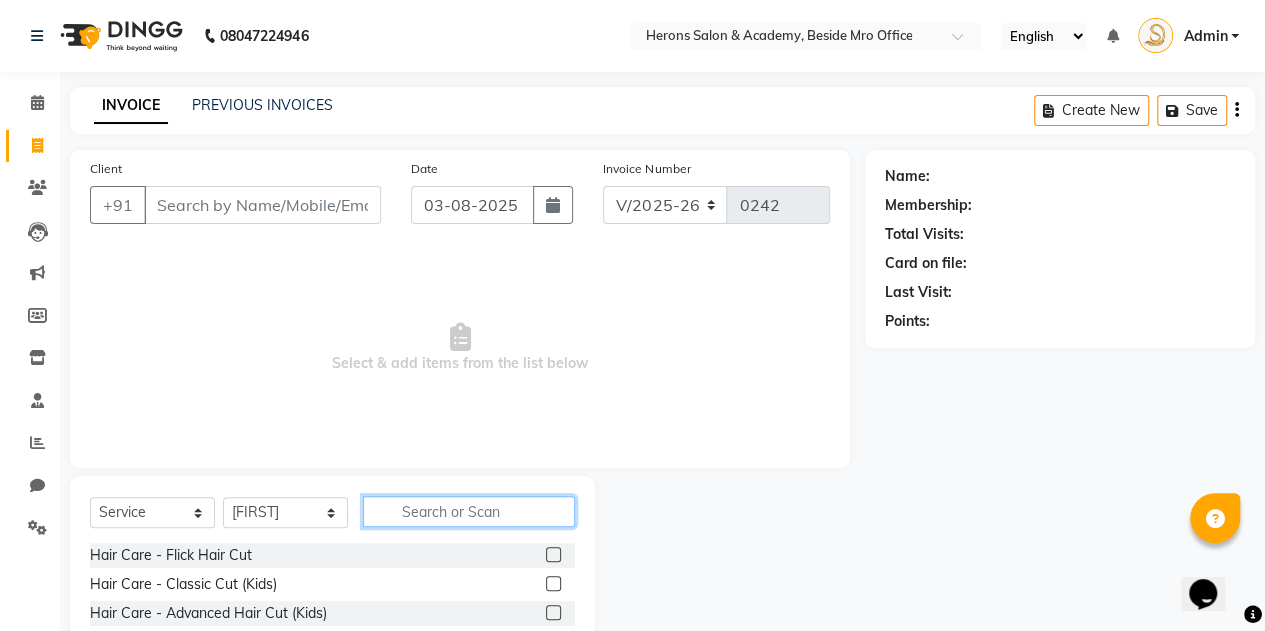 click 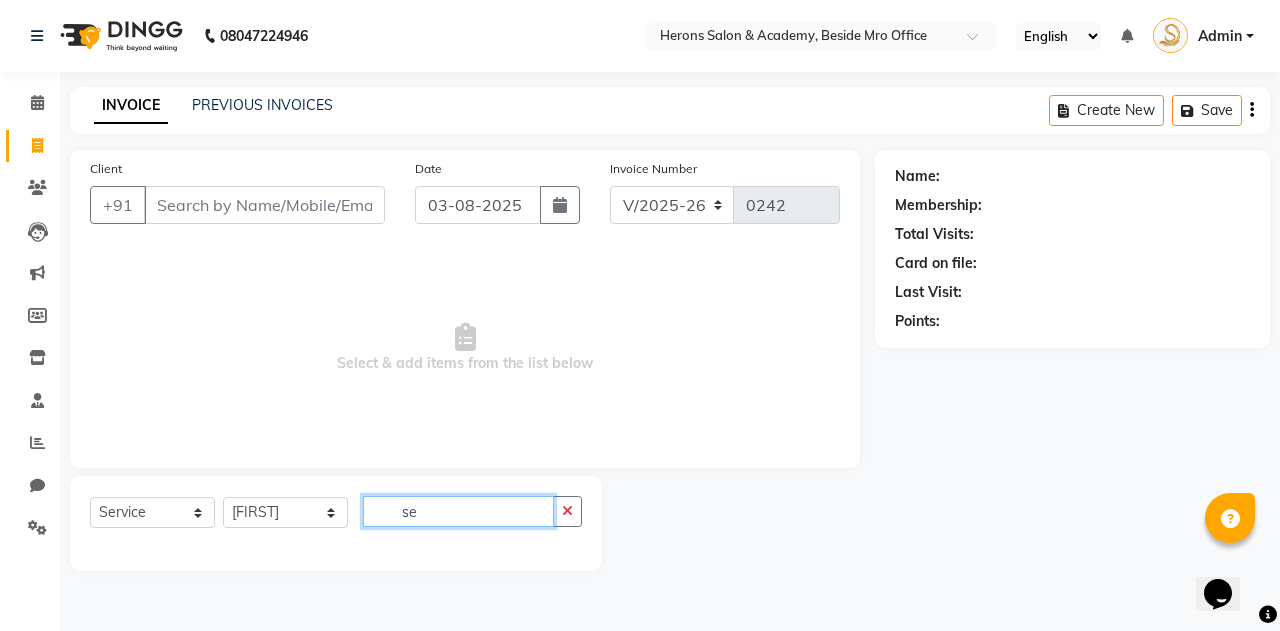 type on "s" 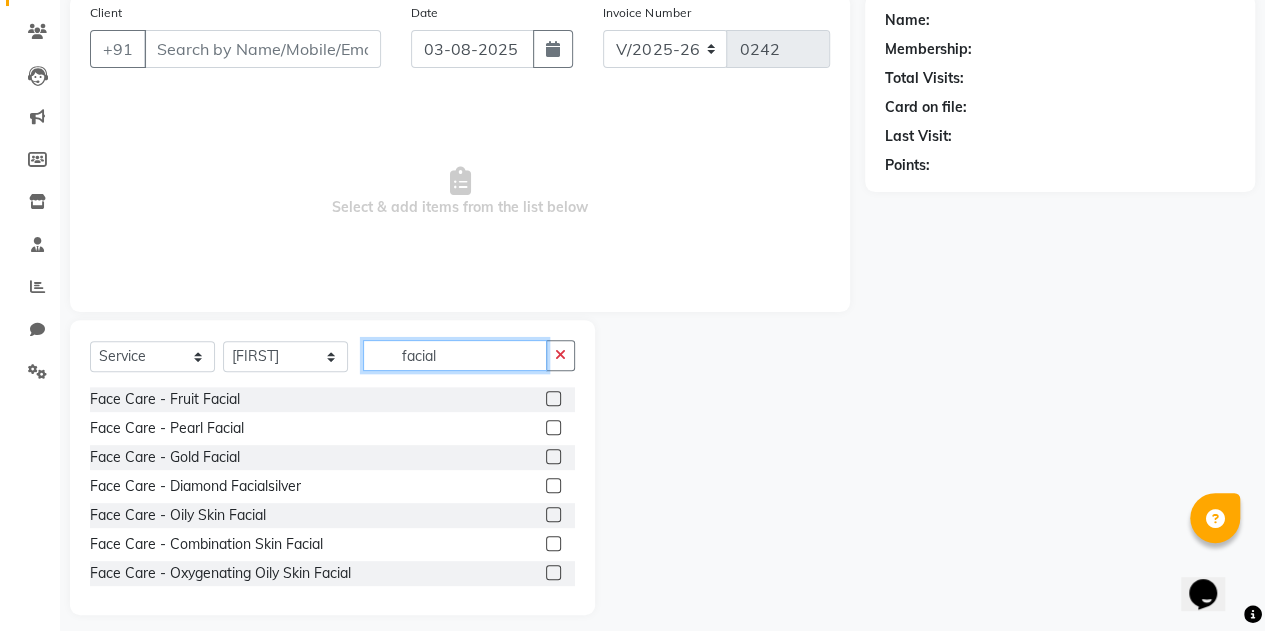 scroll, scrollTop: 169, scrollLeft: 0, axis: vertical 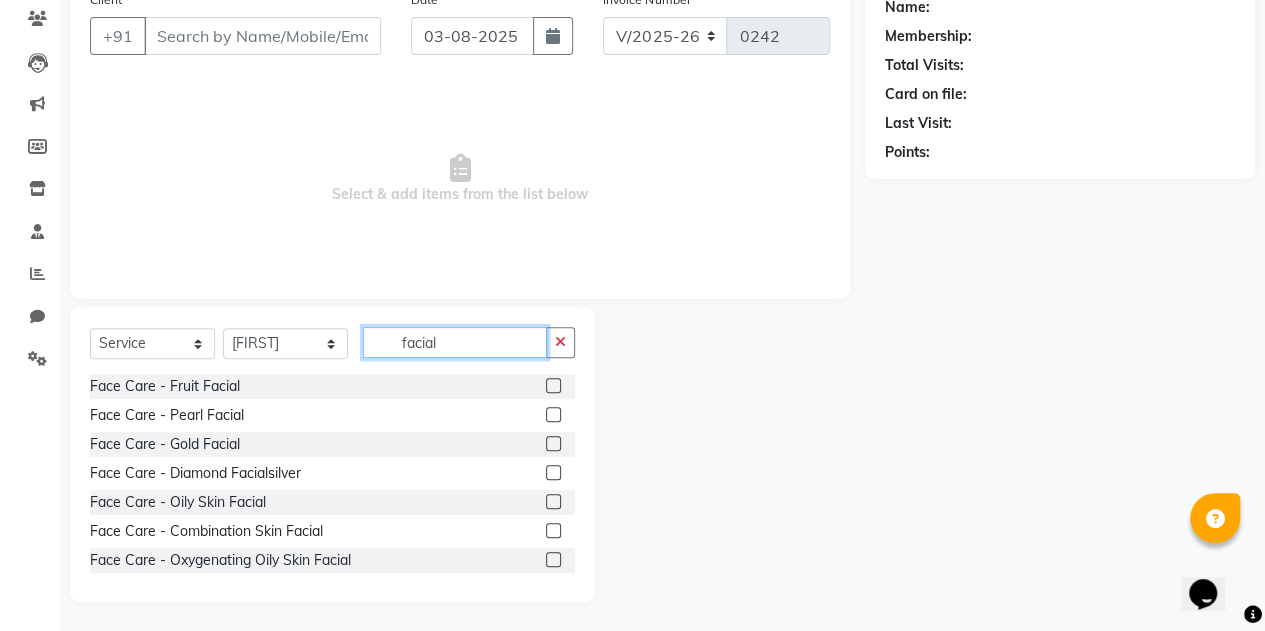 type on "facial" 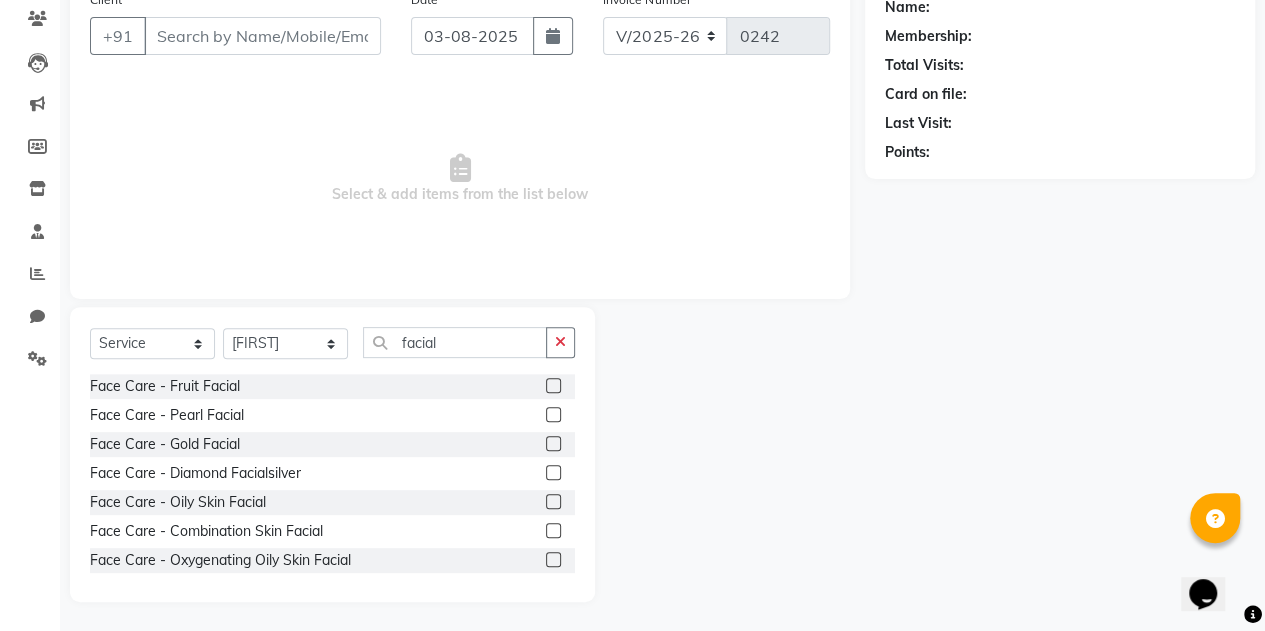 click 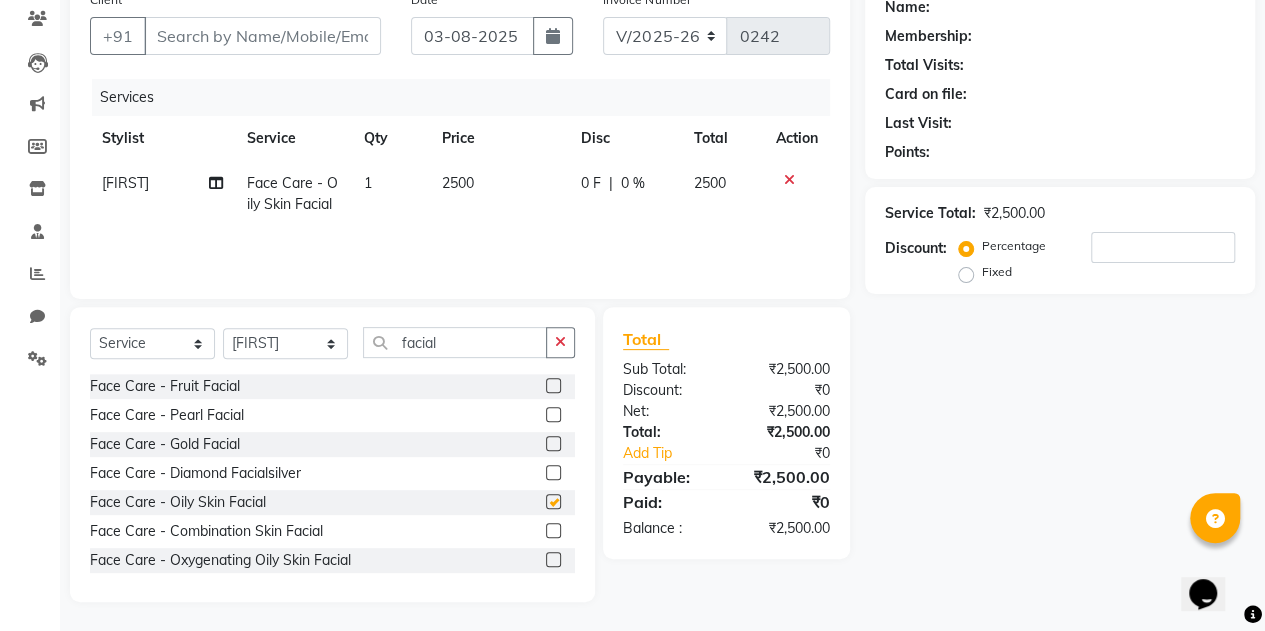 checkbox on "false" 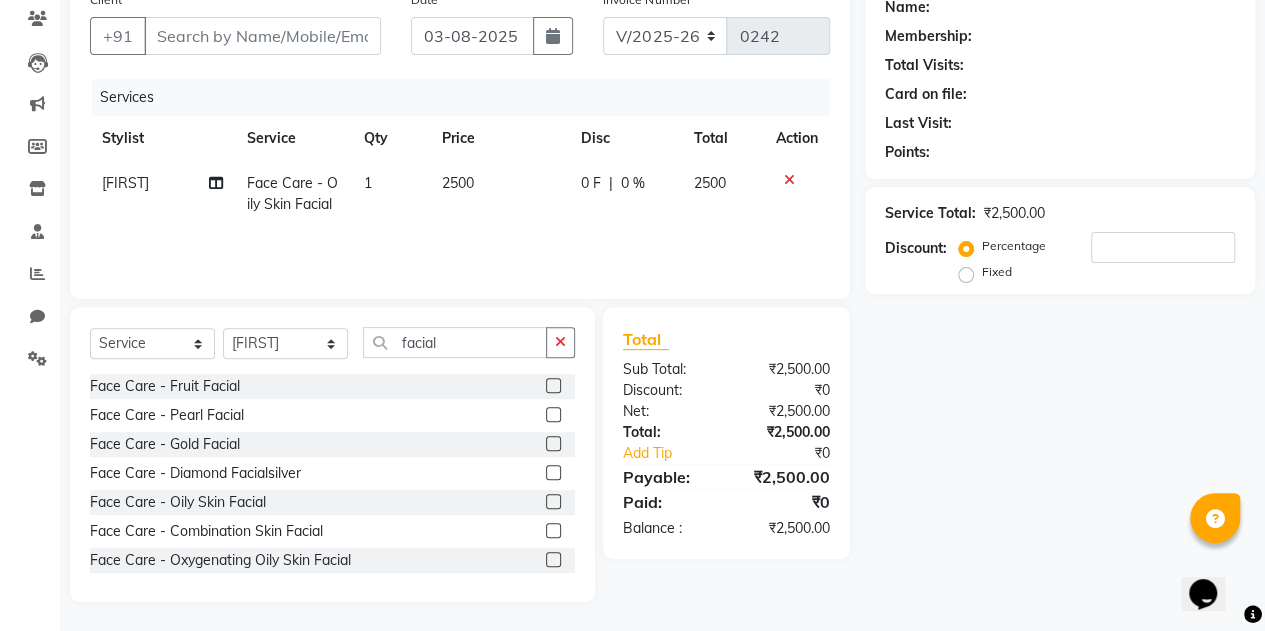 click on "2500" 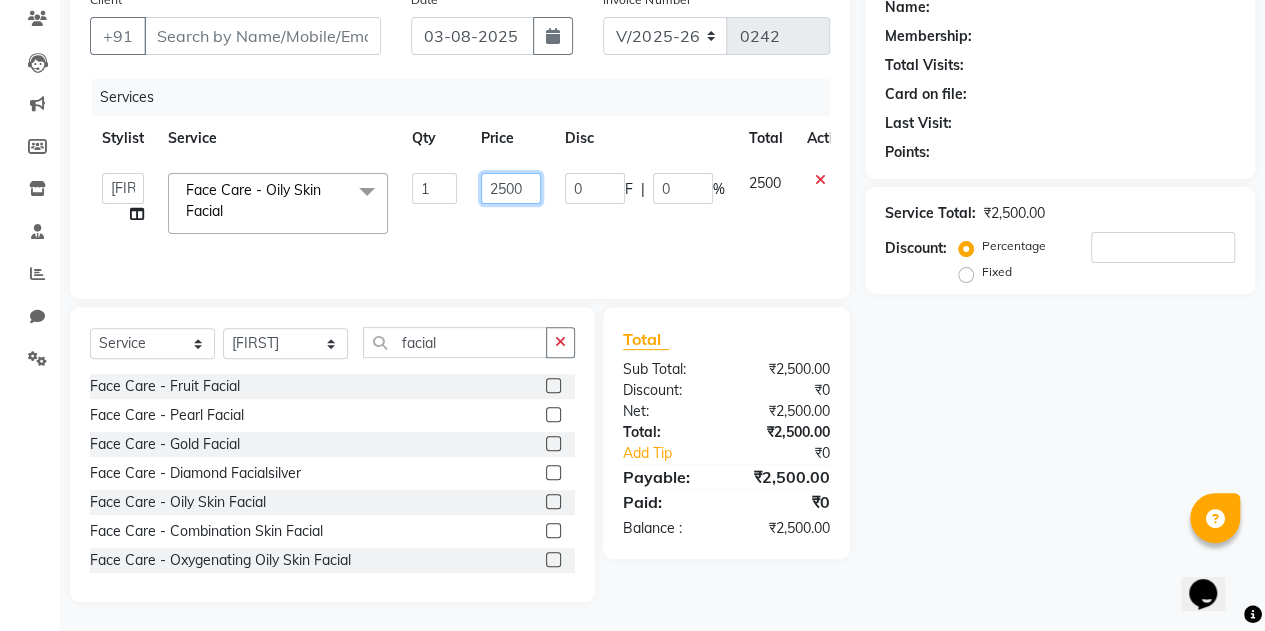 click on "2500" 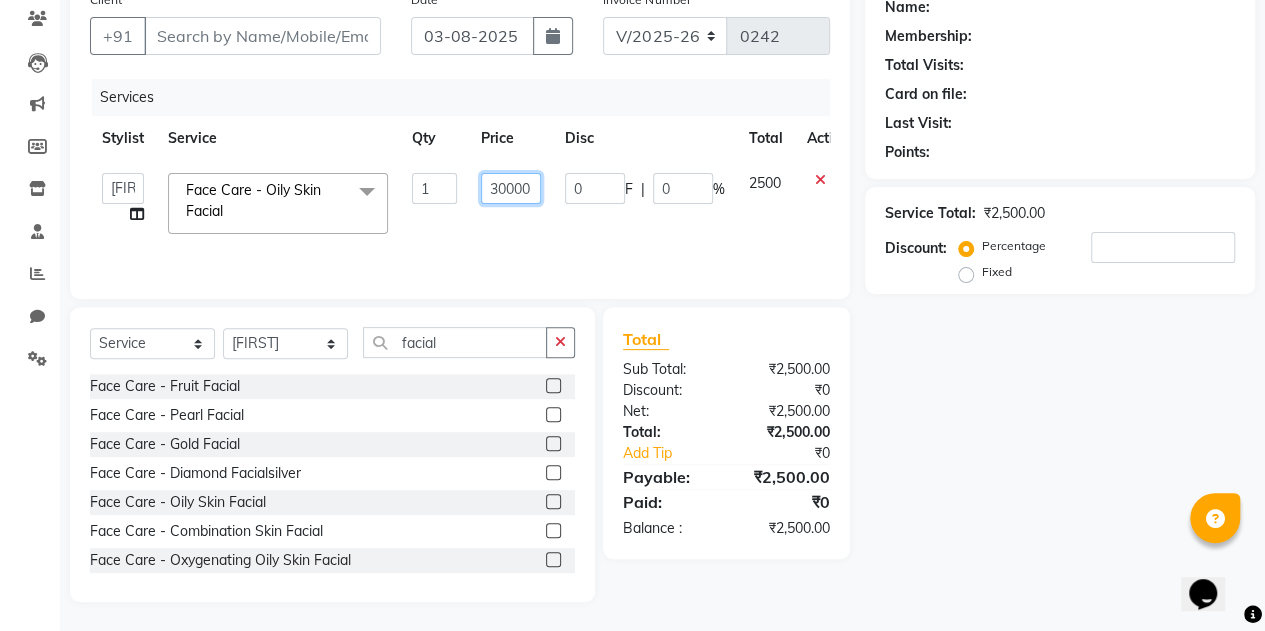 type on "3000" 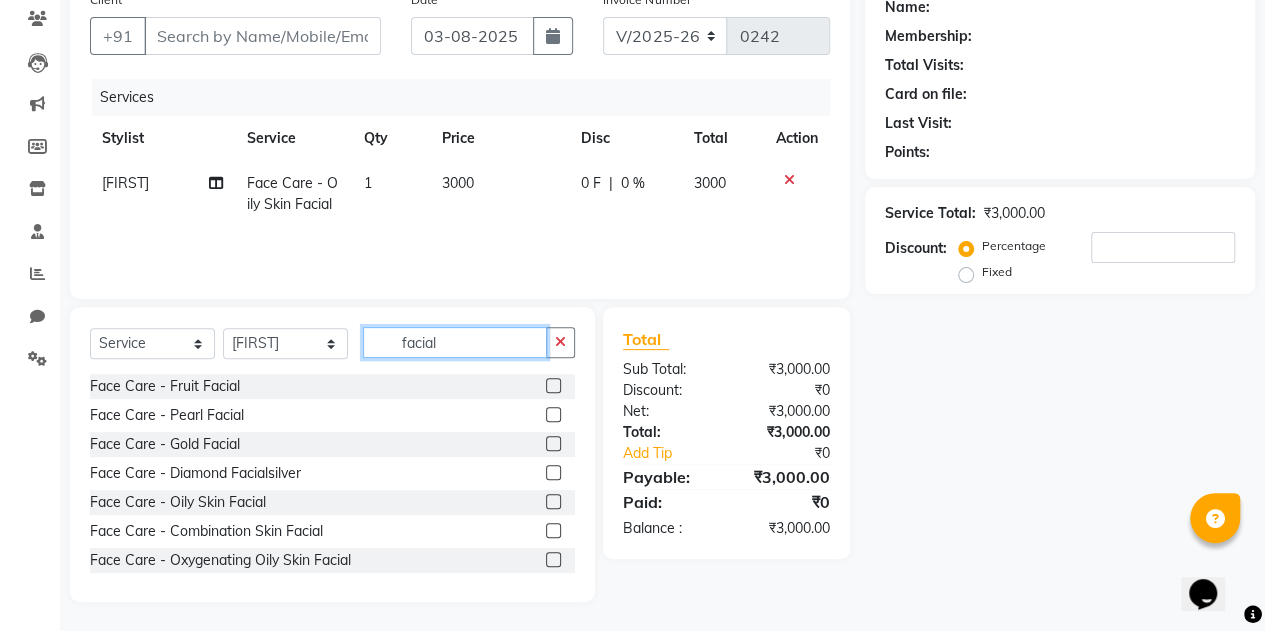 click on "facial" 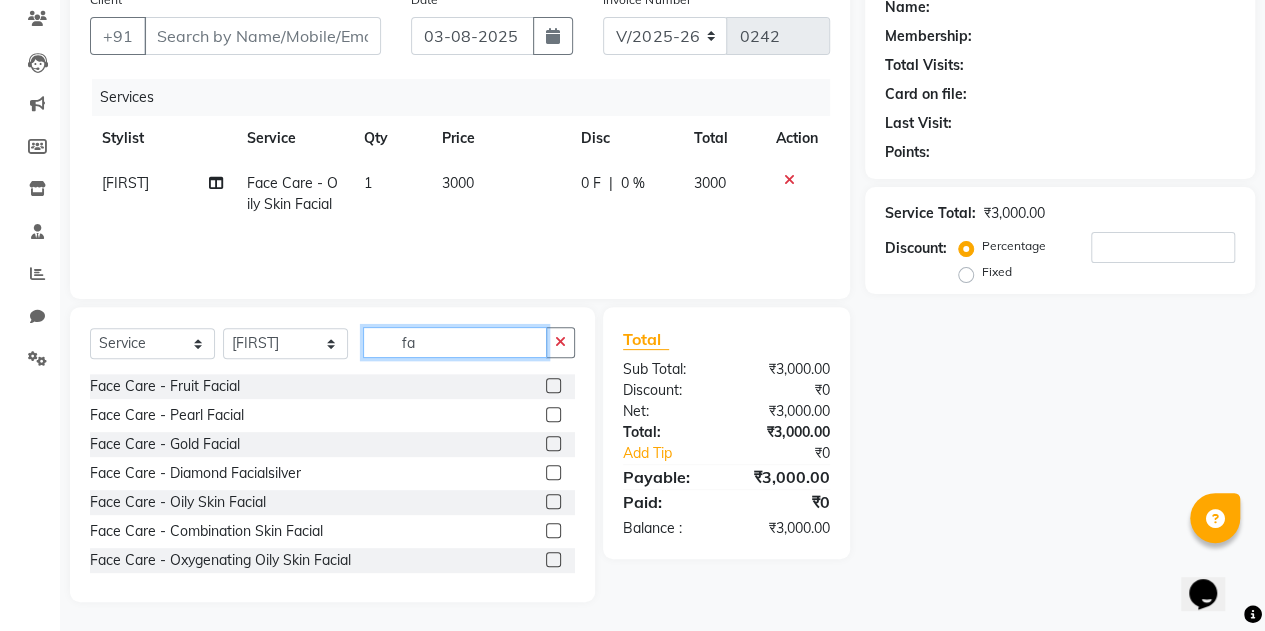 type on "f" 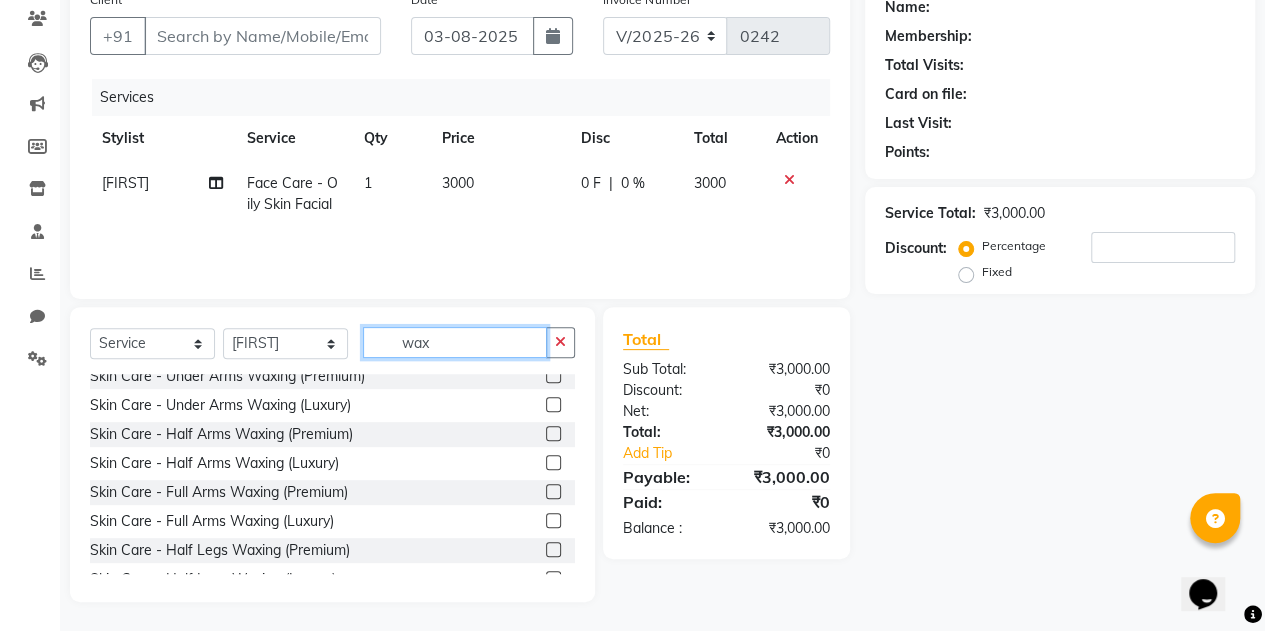 scroll, scrollTop: 63, scrollLeft: 0, axis: vertical 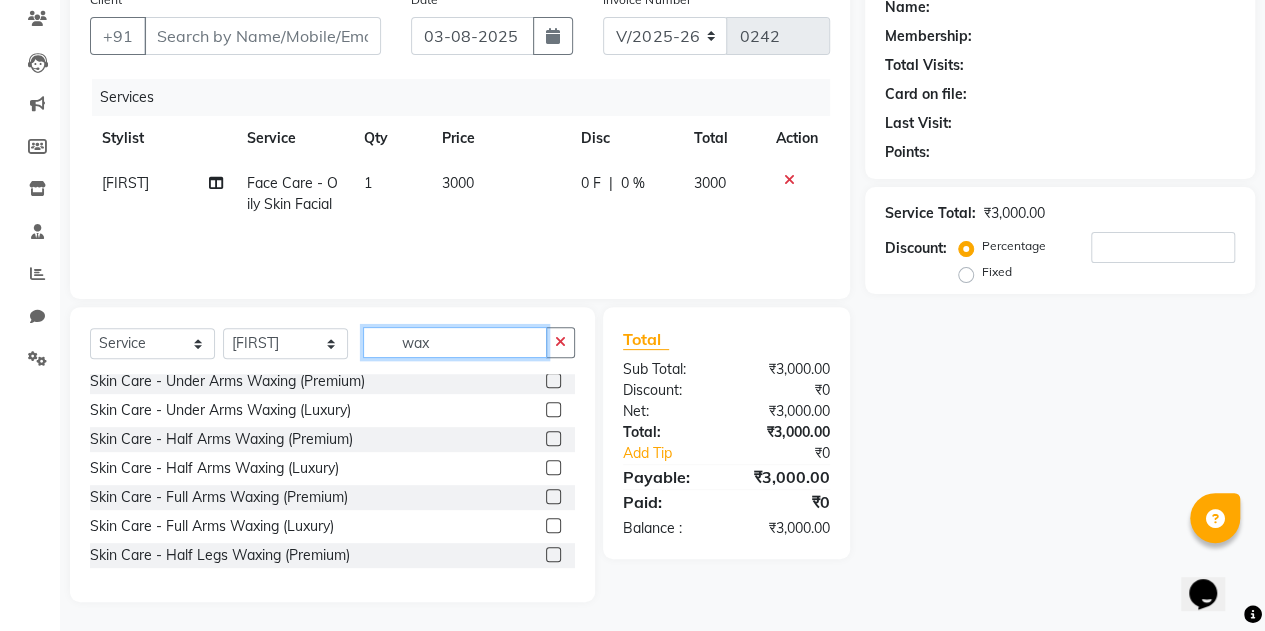 type on "wax" 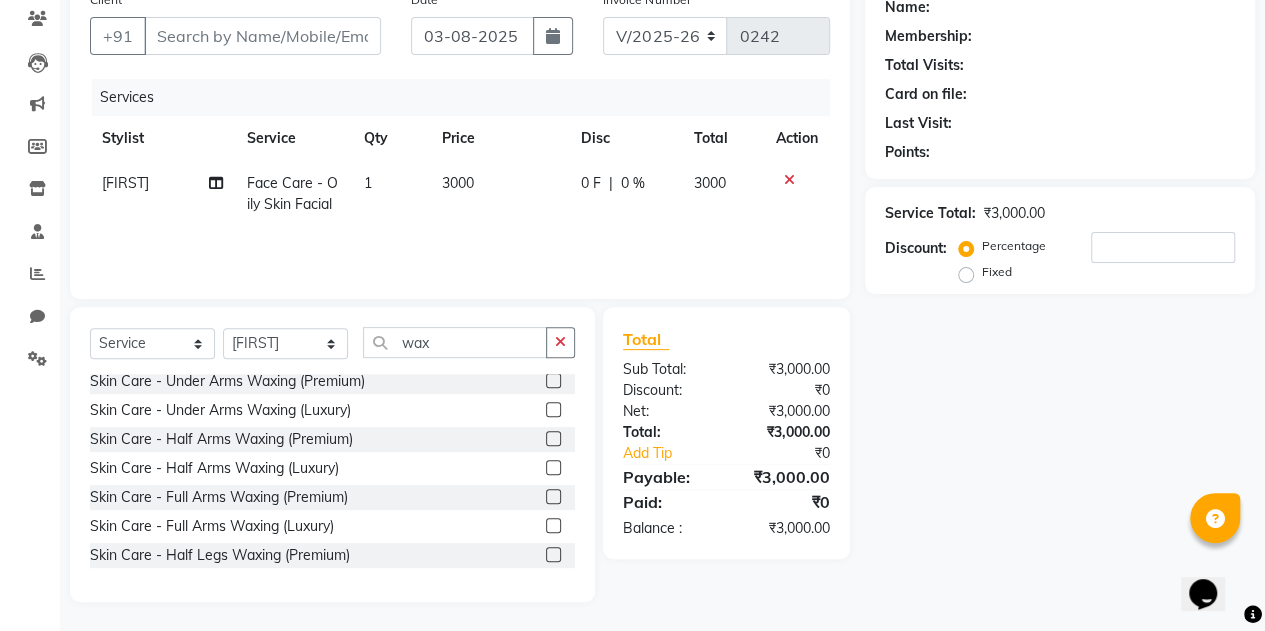 click 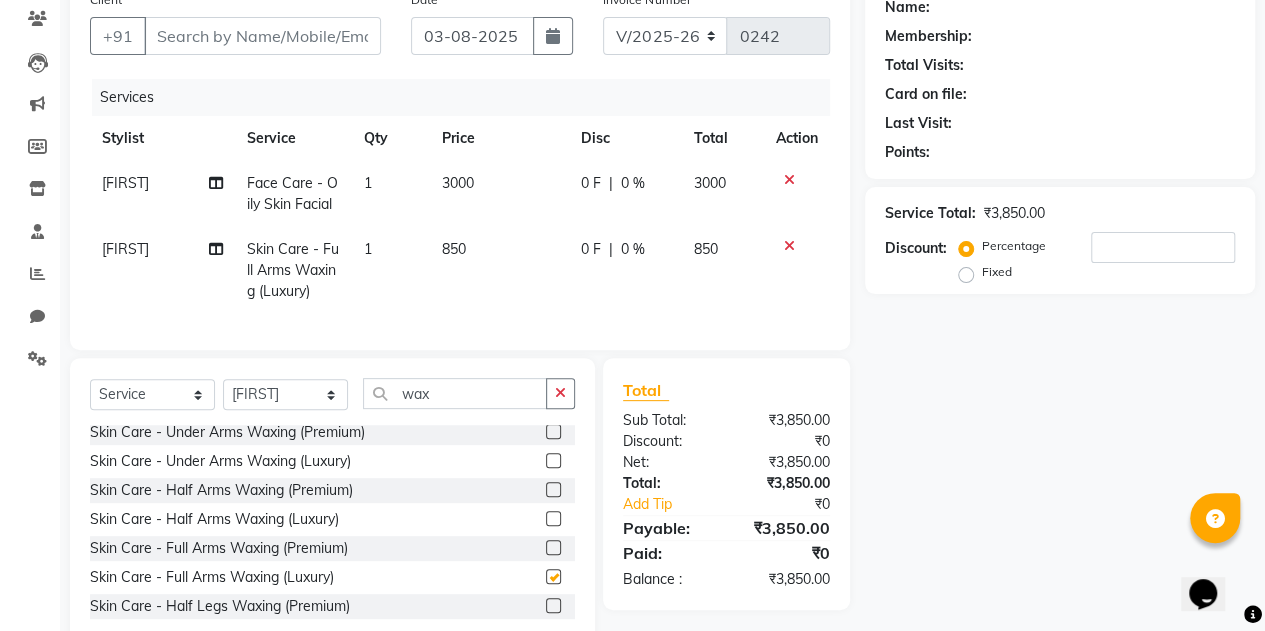 checkbox on "false" 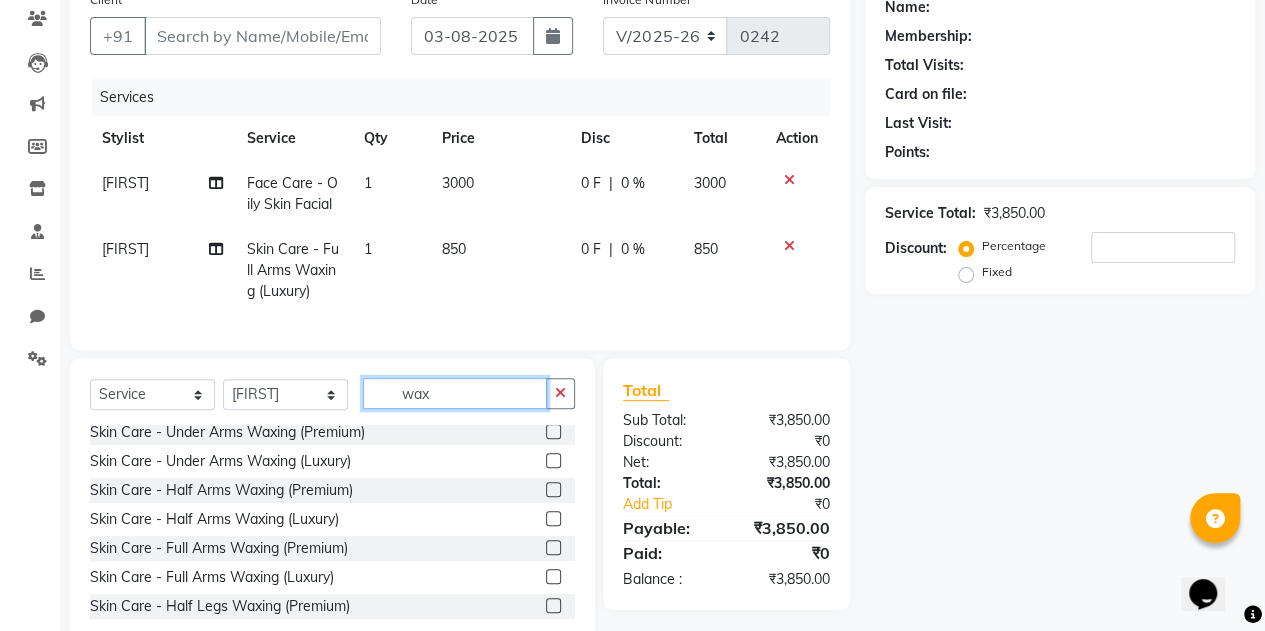 click on "wax" 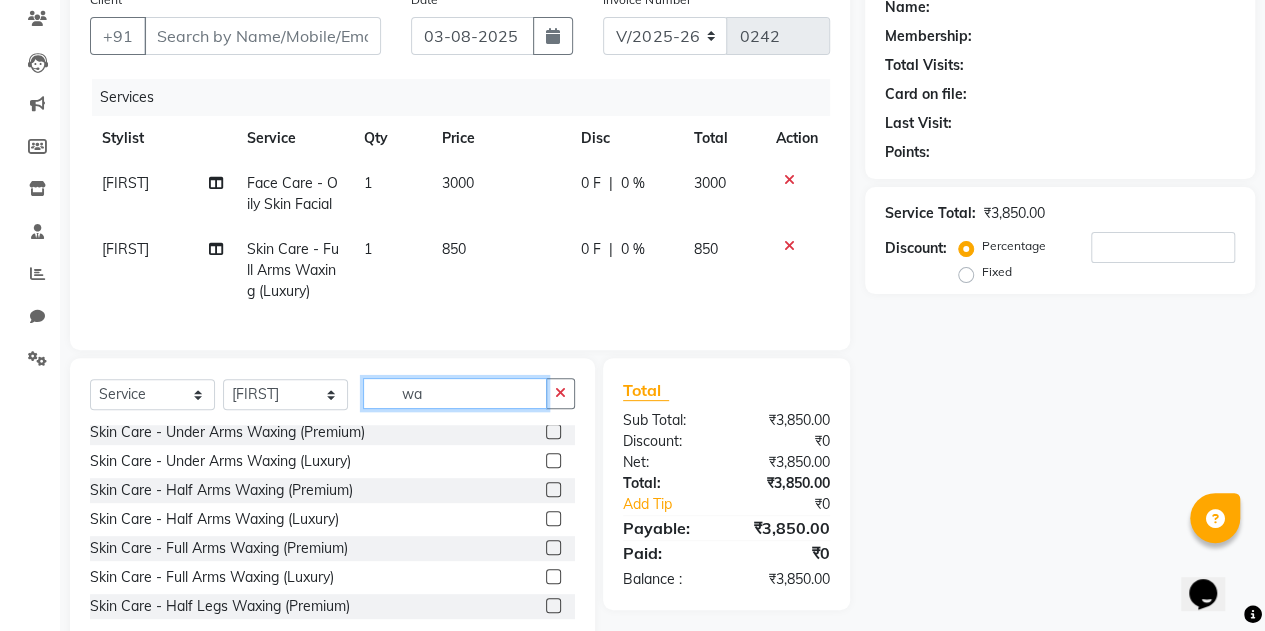 type on "w" 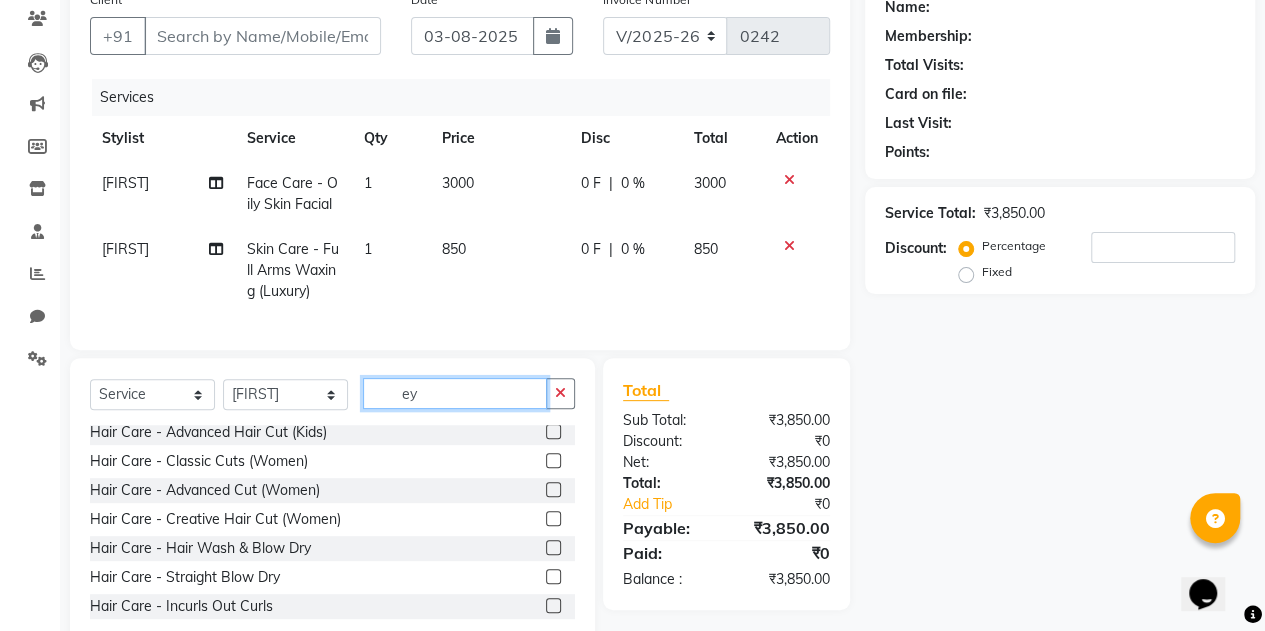 scroll, scrollTop: 0, scrollLeft: 0, axis: both 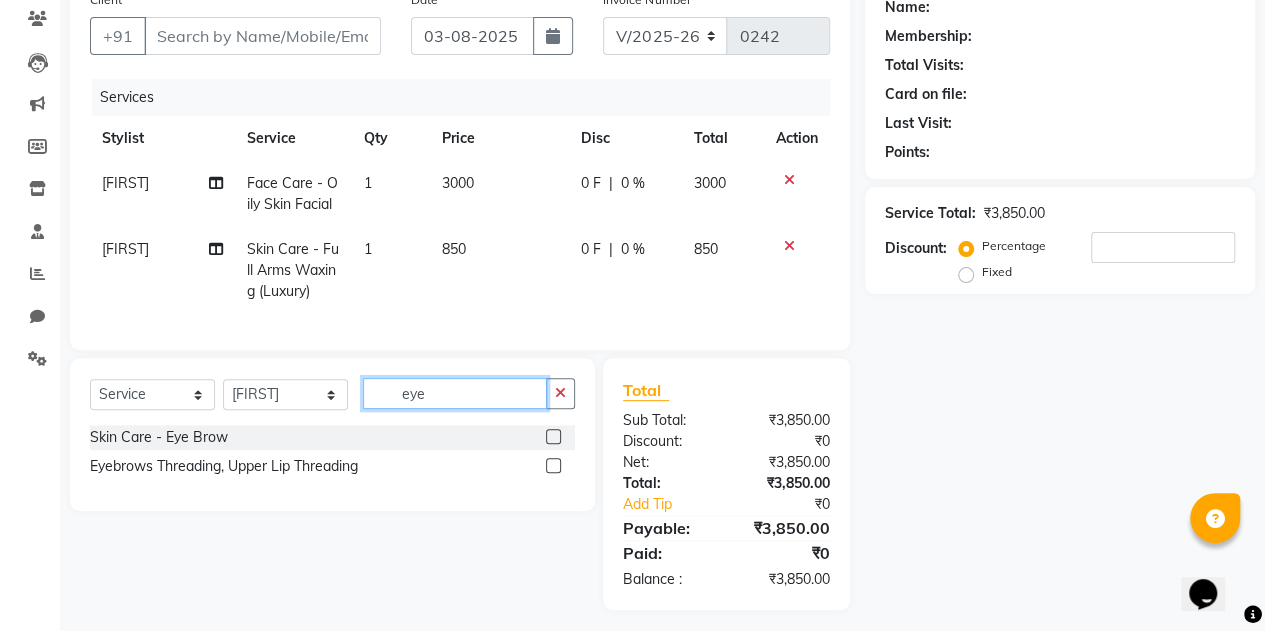 type on "eye" 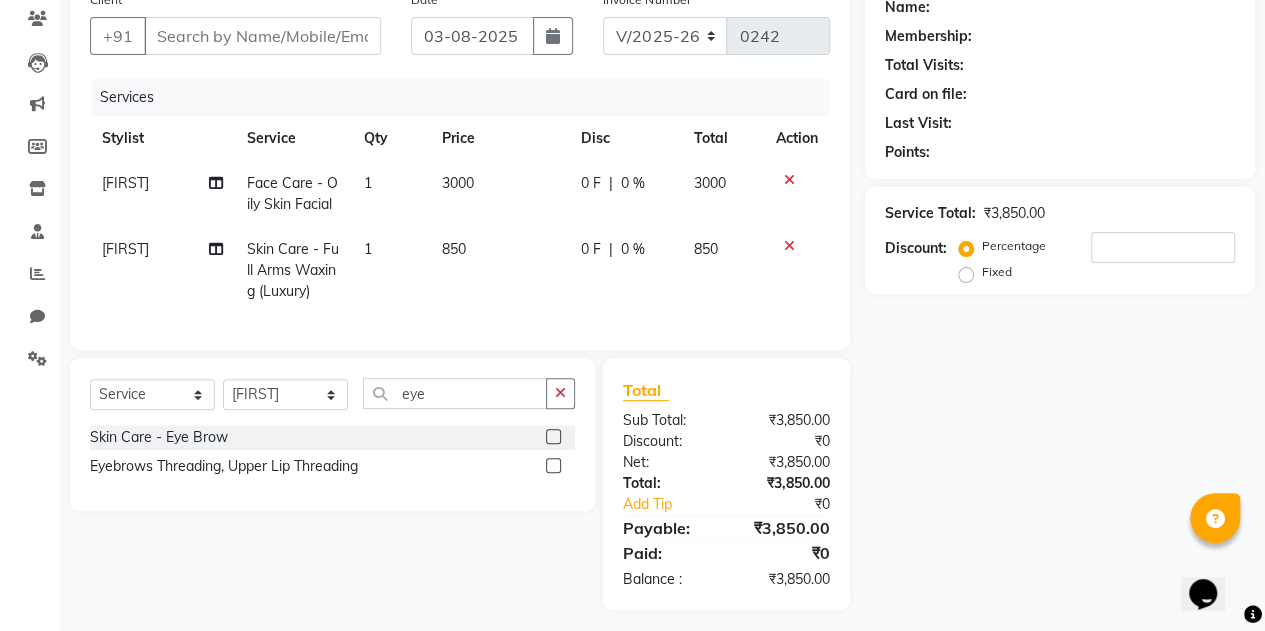 click 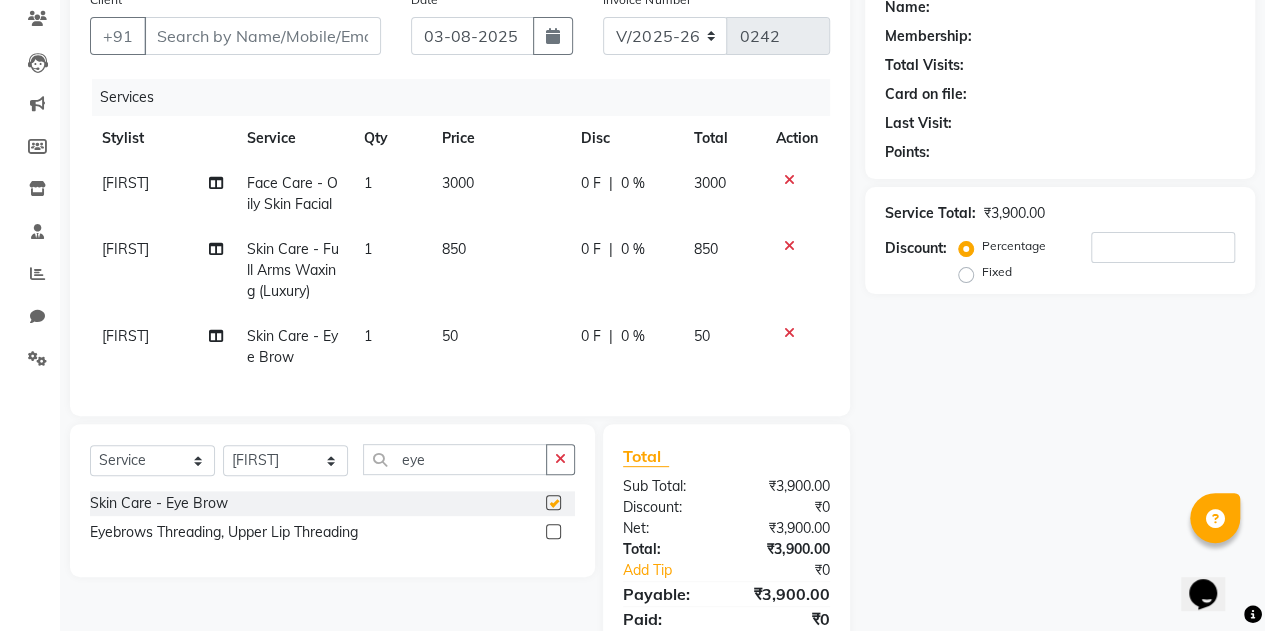 checkbox on "false" 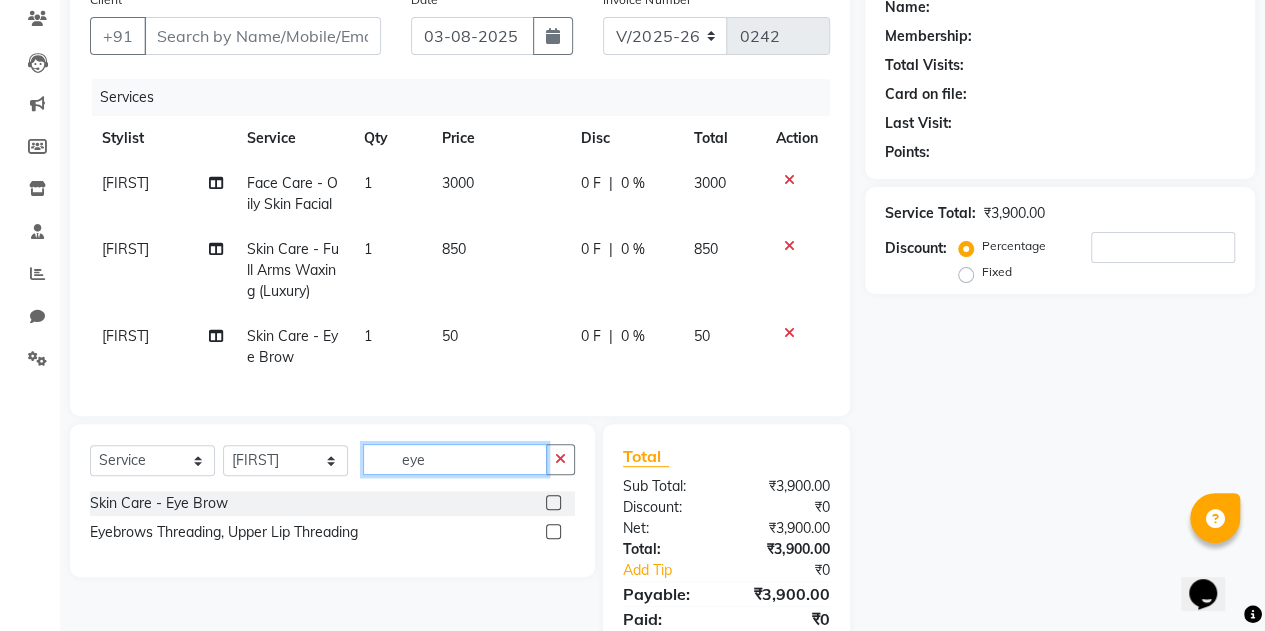 click on "eye" 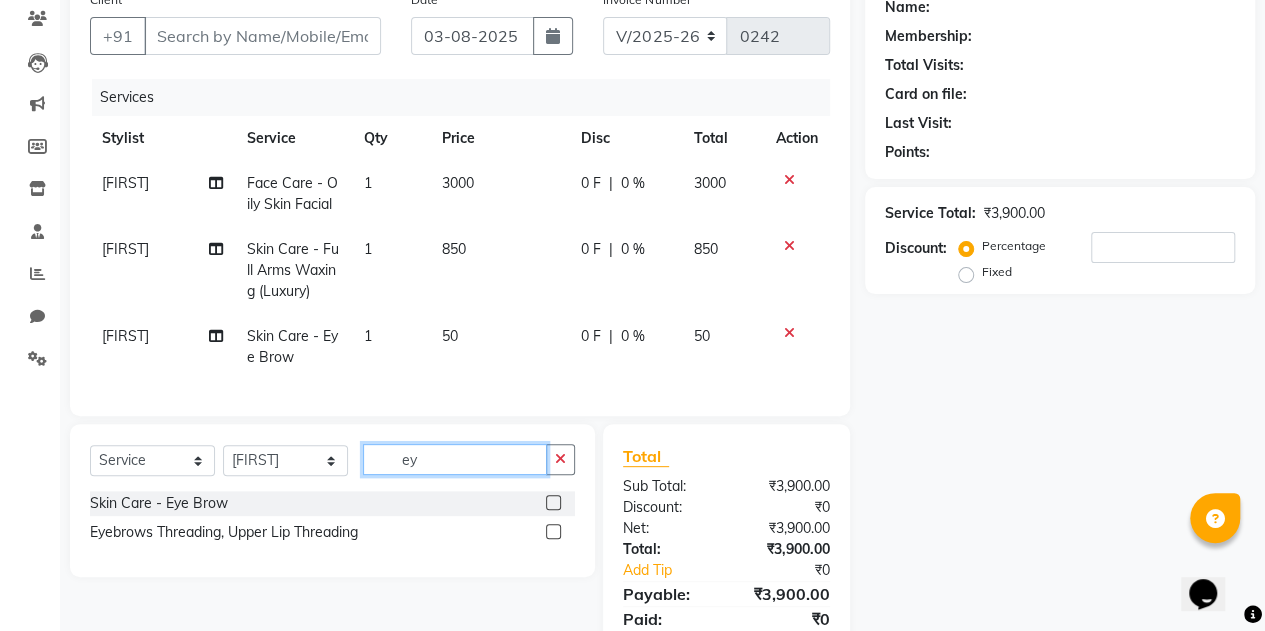 type on "e" 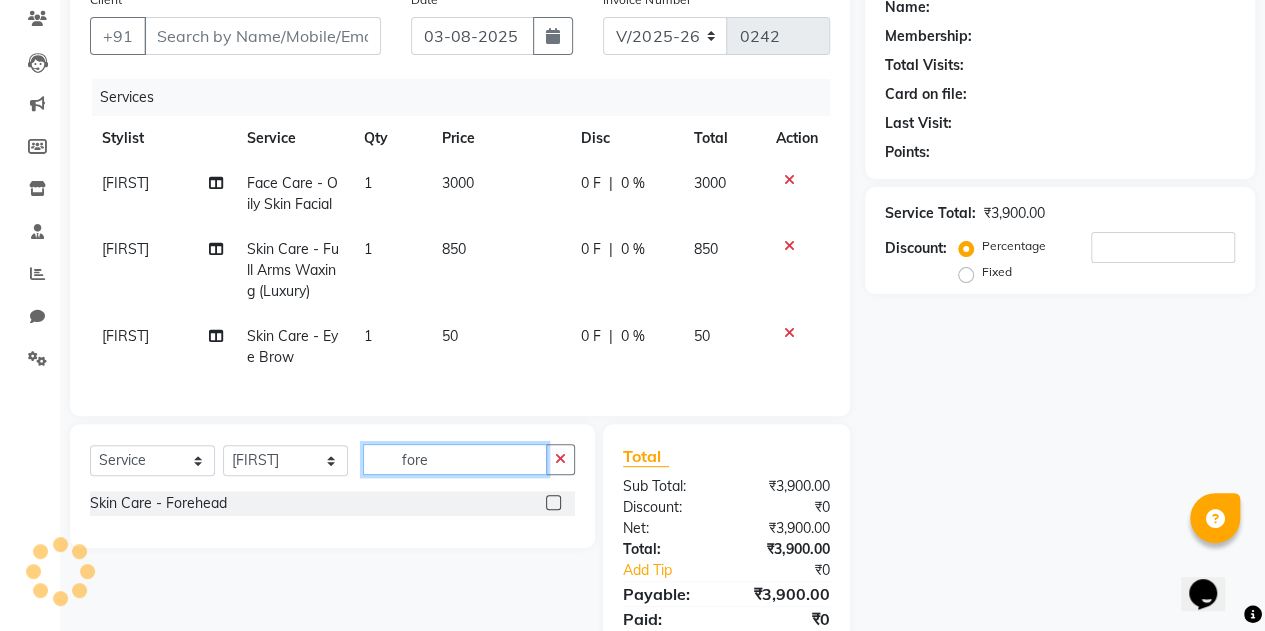 type on "fore" 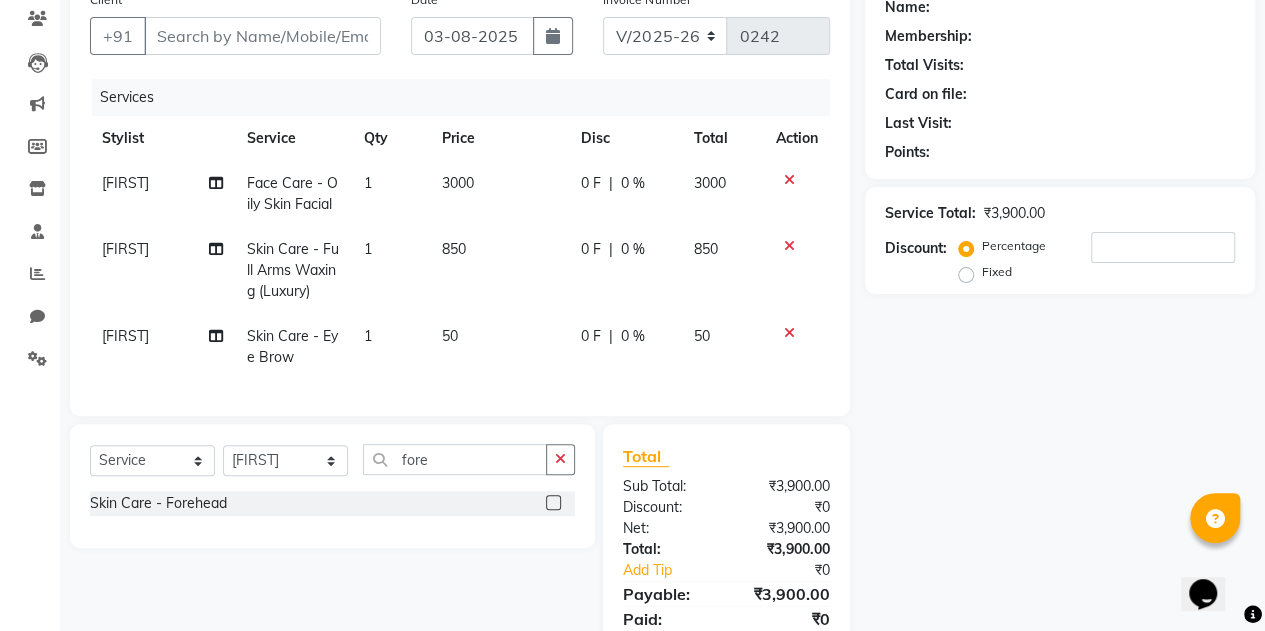 click 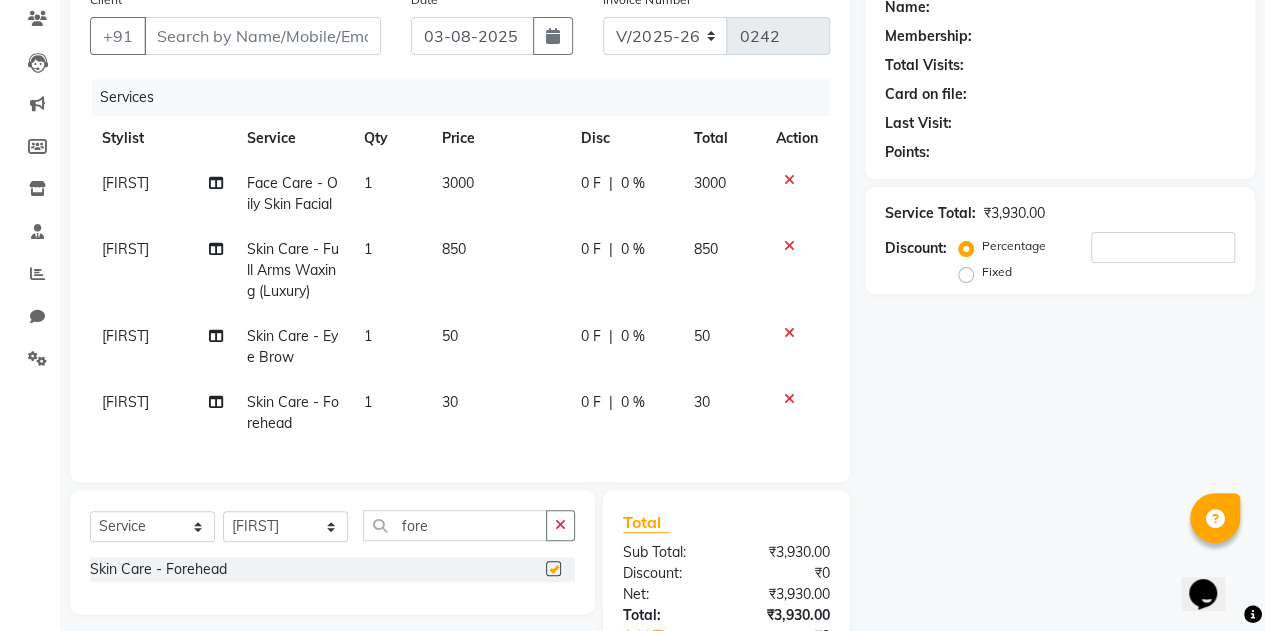 checkbox on "false" 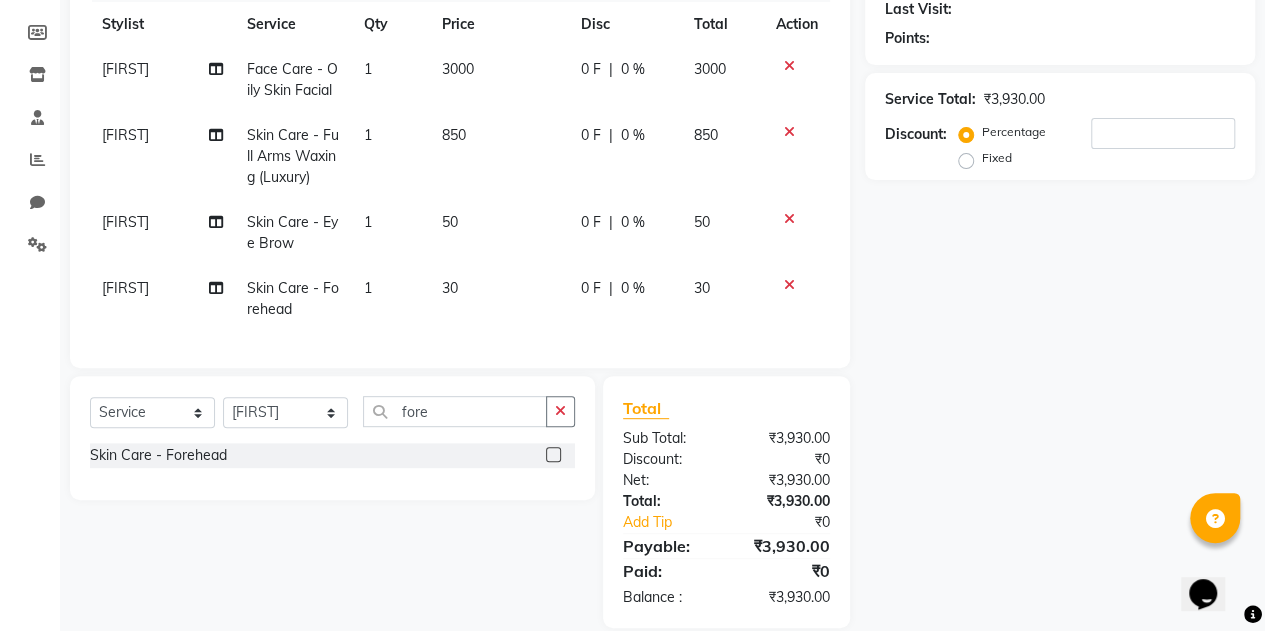 scroll, scrollTop: 274, scrollLeft: 0, axis: vertical 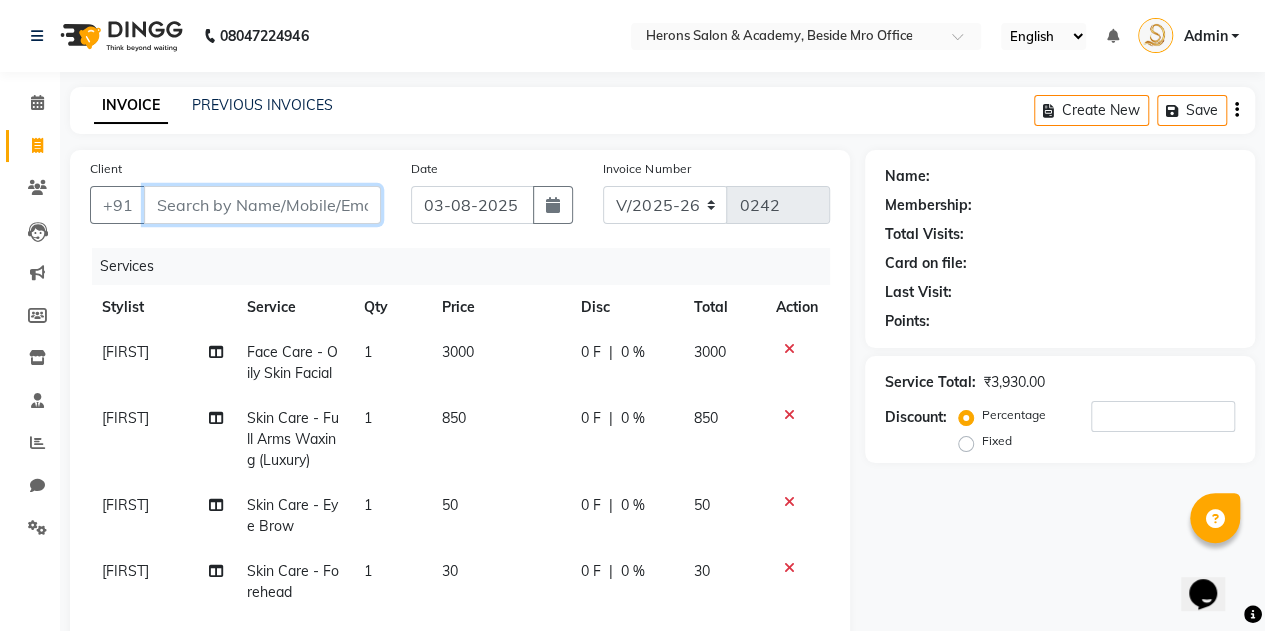 click on "Client" at bounding box center [262, 205] 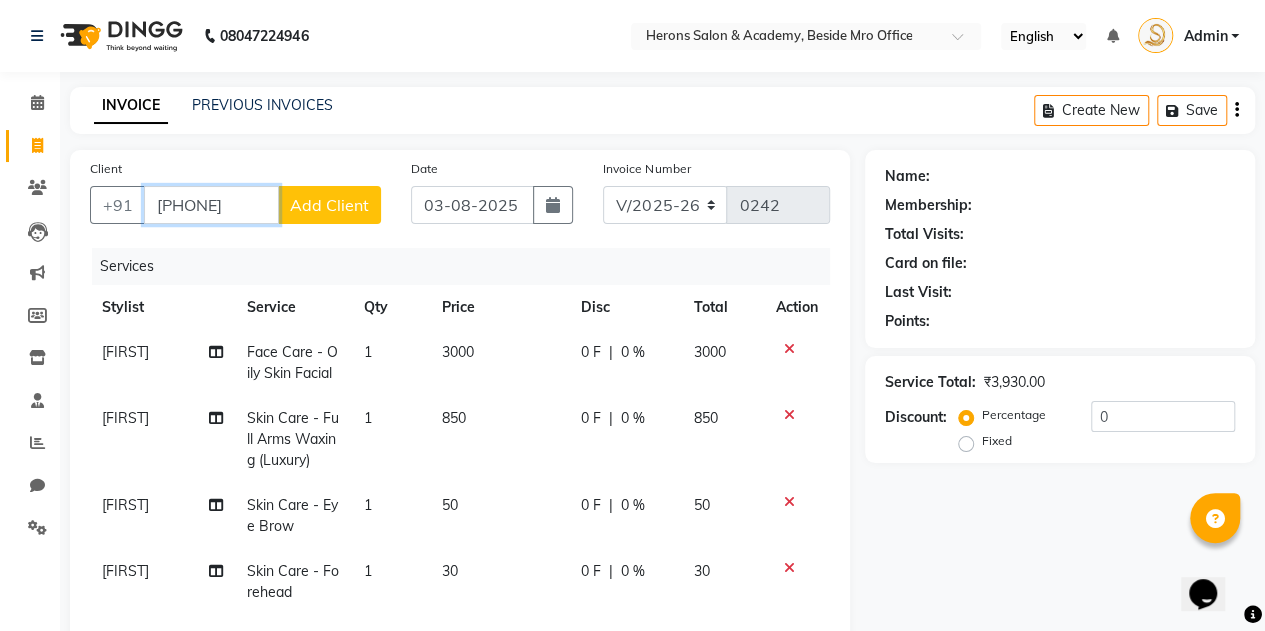 type on "9032264122" 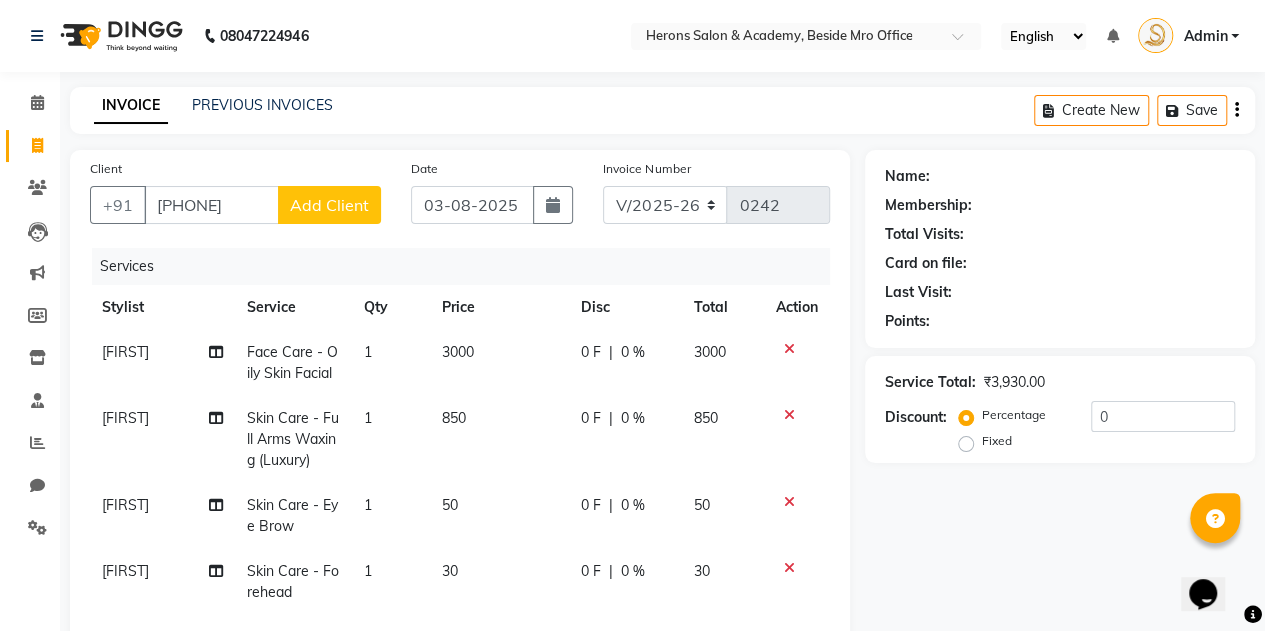 click on "Add Client" 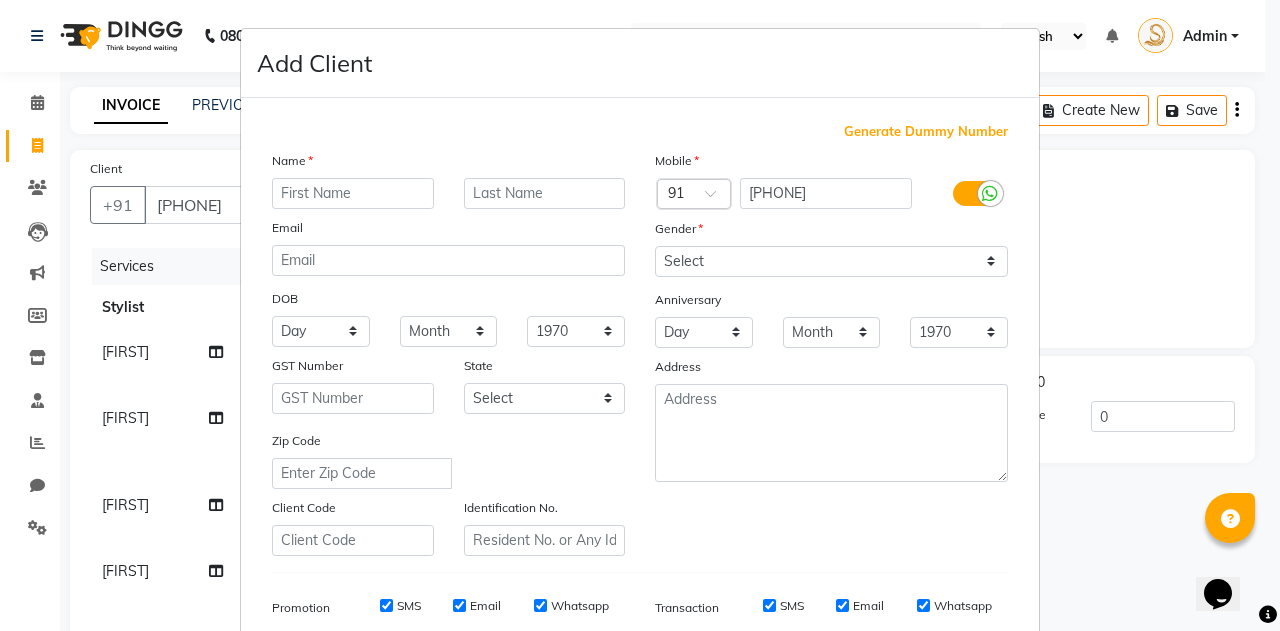 click at bounding box center (353, 193) 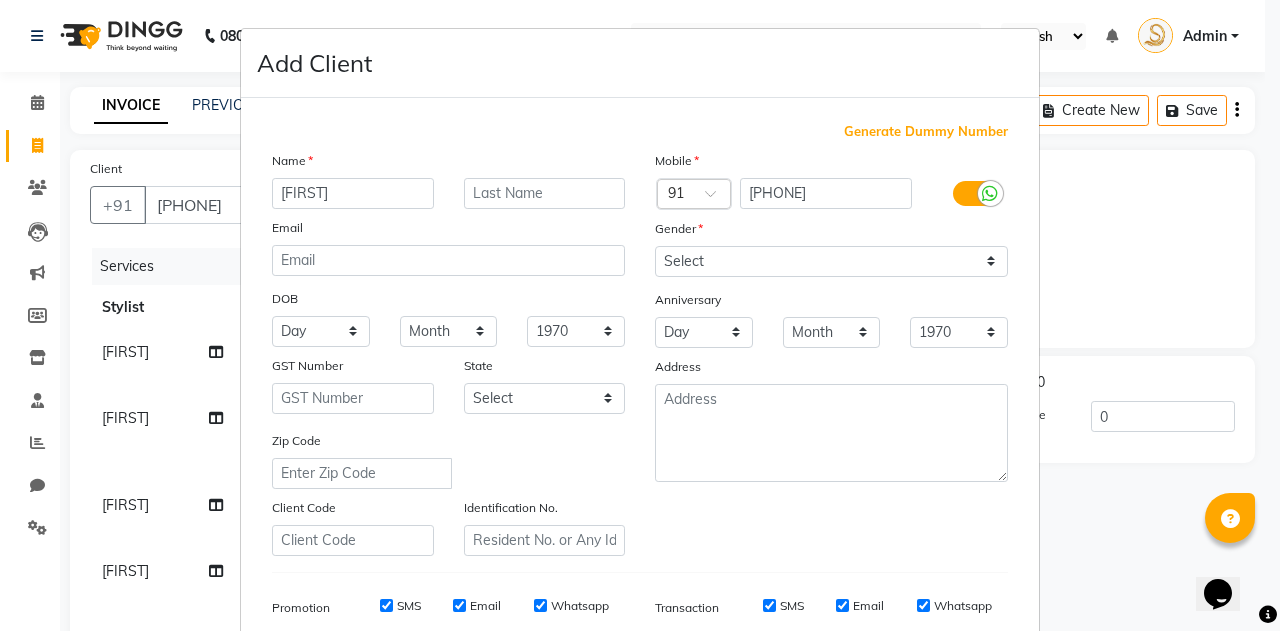 type on "pranitha" 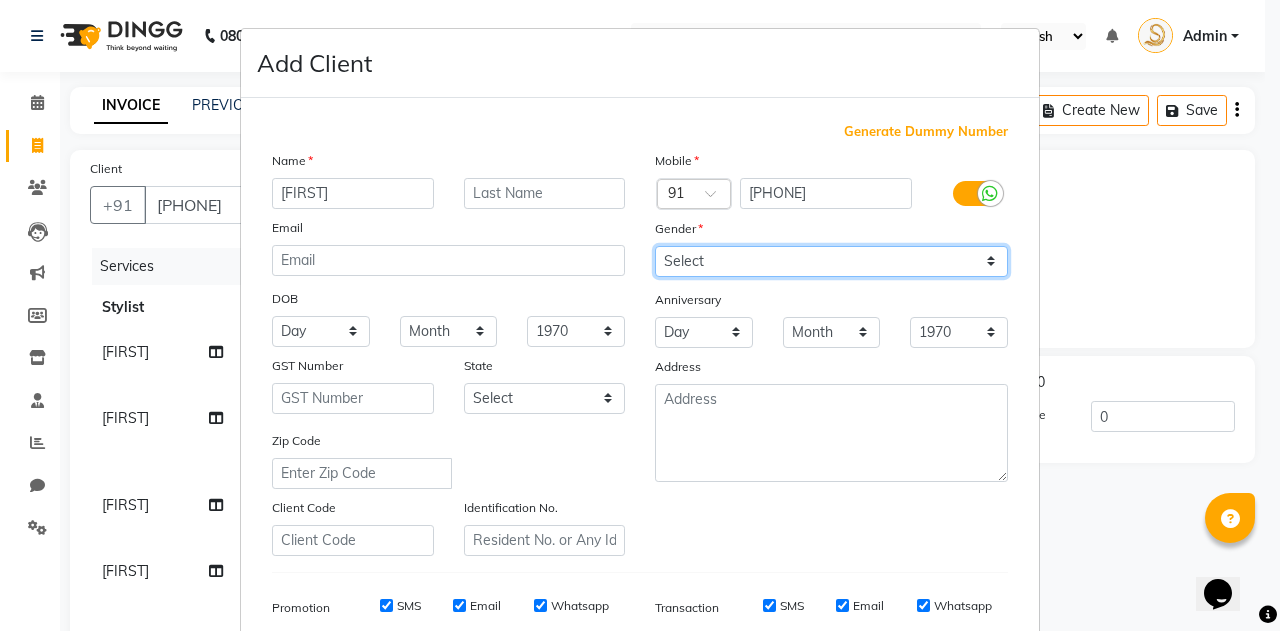 click on "Select Male Female Other Prefer Not To Say" at bounding box center [831, 261] 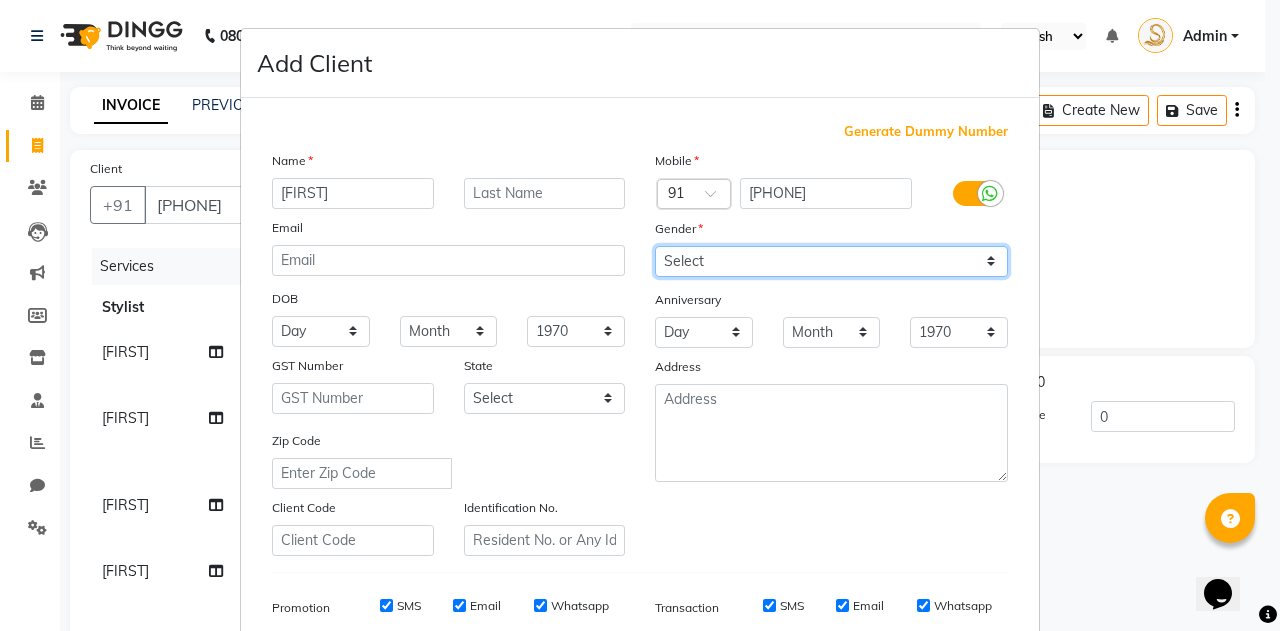 select on "female" 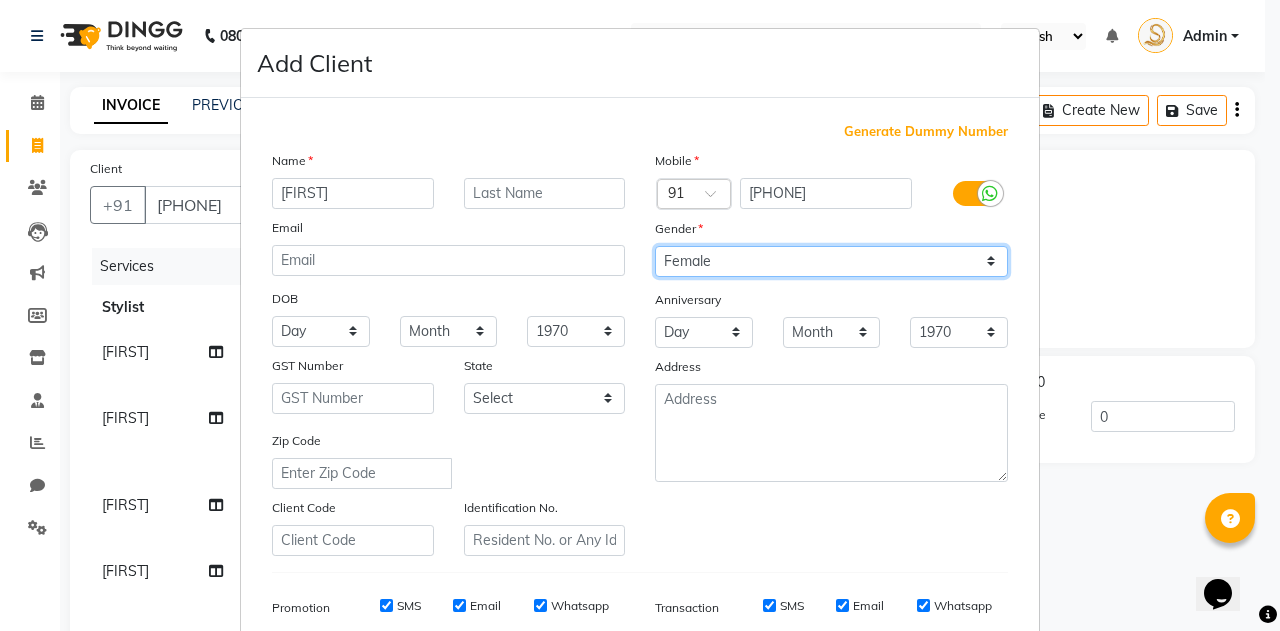click on "Select Male Female Other Prefer Not To Say" at bounding box center [831, 261] 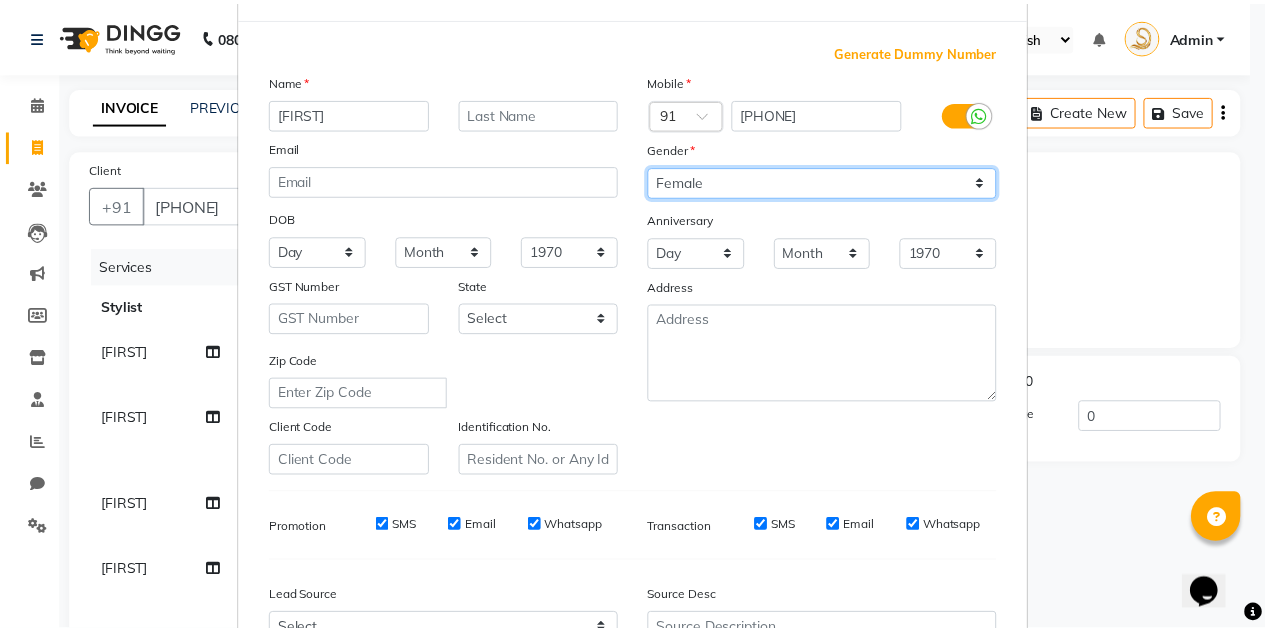 scroll, scrollTop: 288, scrollLeft: 0, axis: vertical 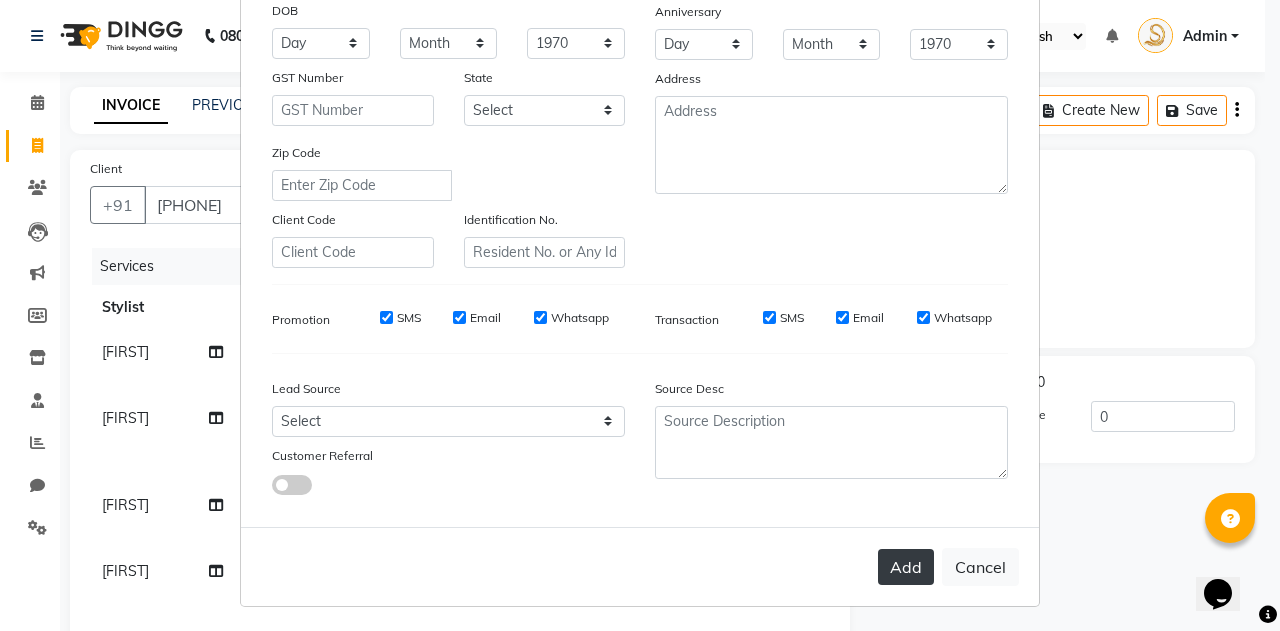 click on "Add" at bounding box center [906, 567] 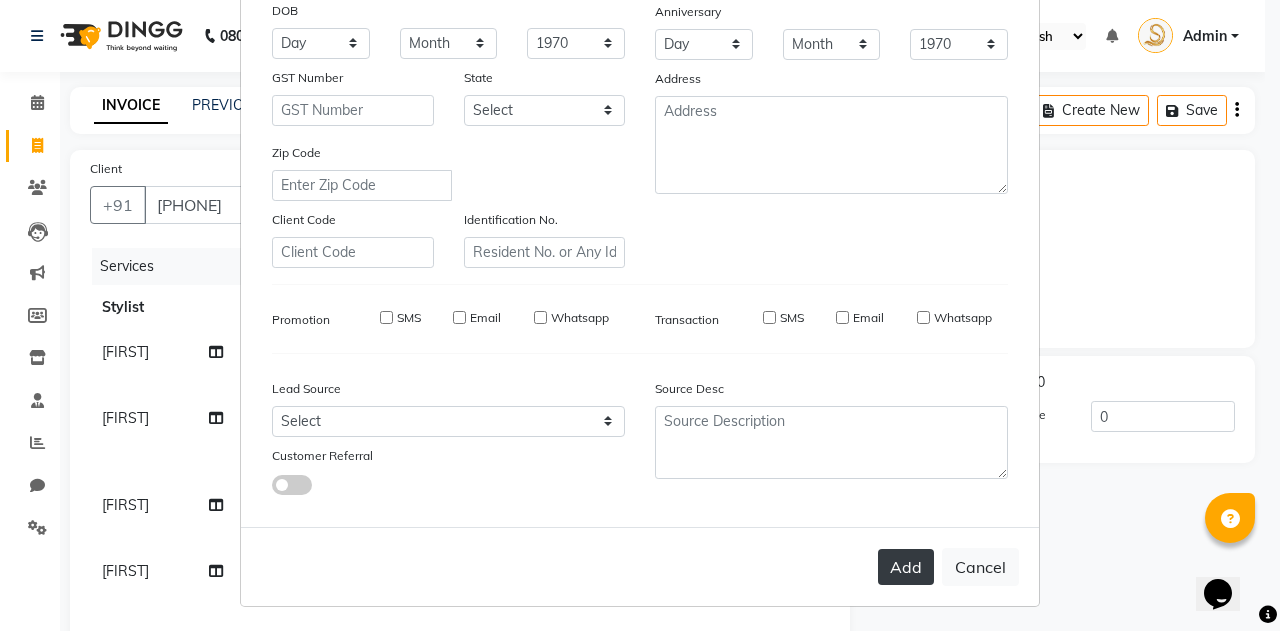 type 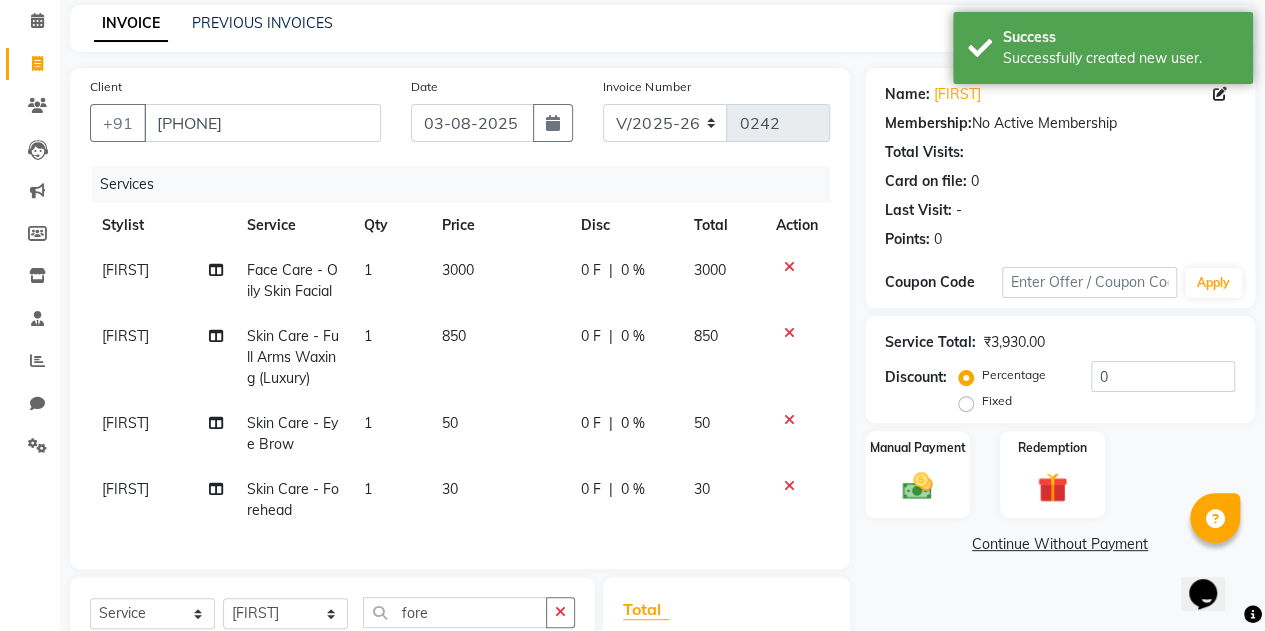 scroll, scrollTop: 324, scrollLeft: 0, axis: vertical 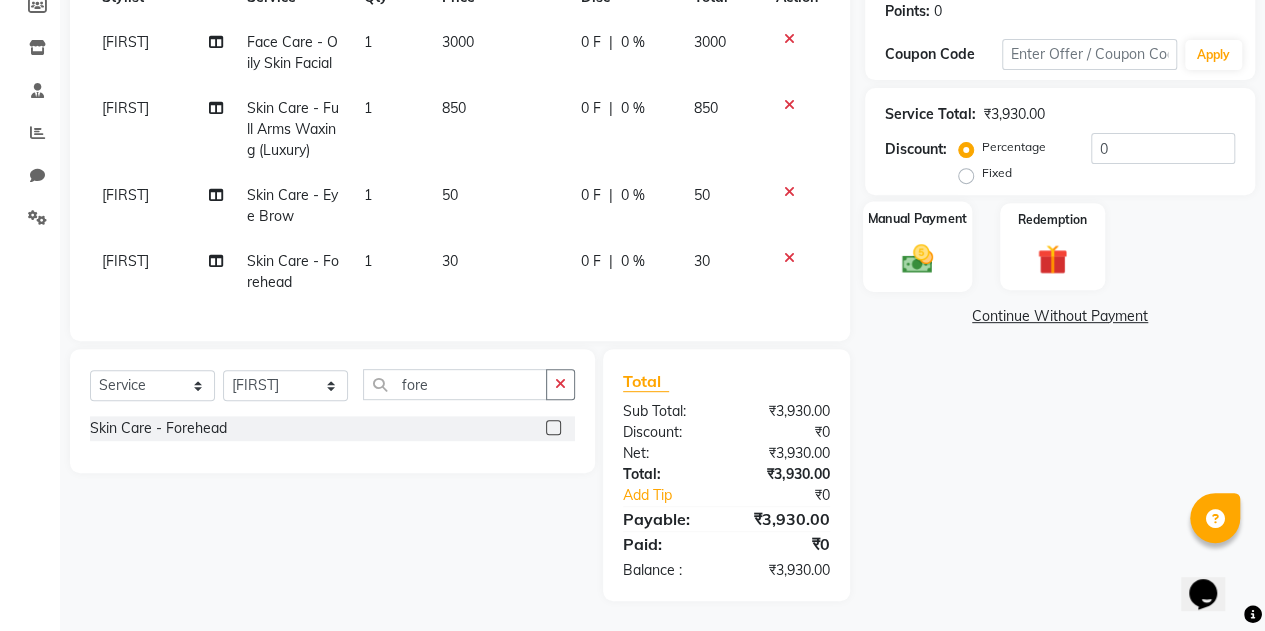 click on "Manual Payment" 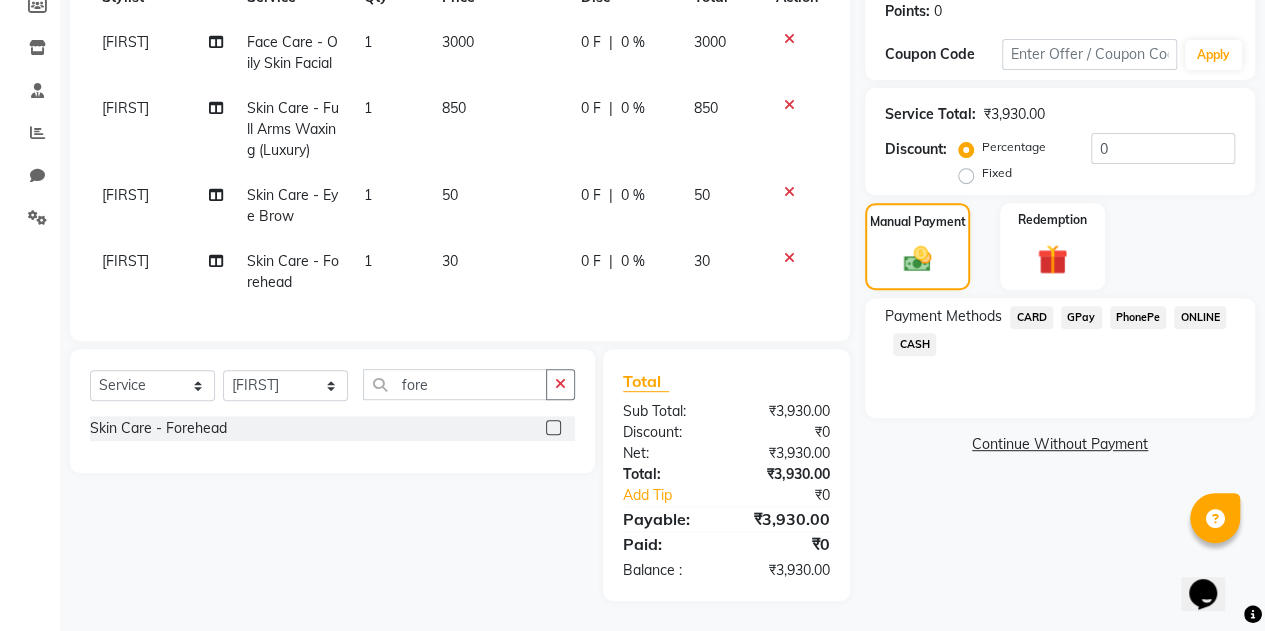 click on "CASH" 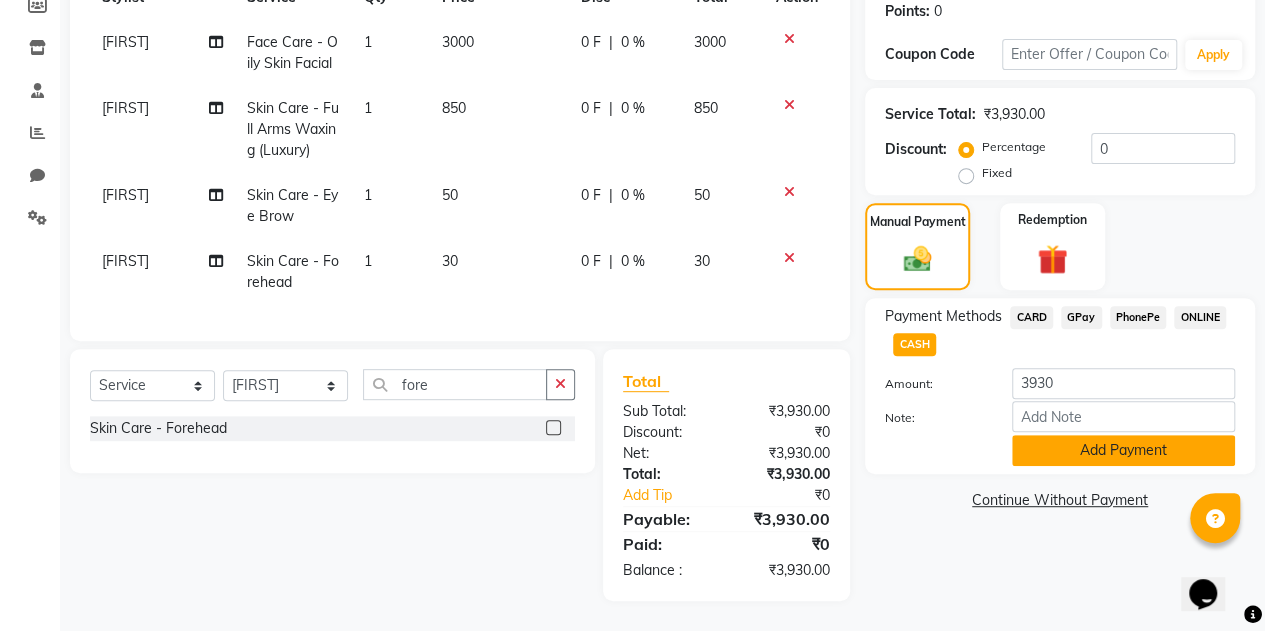 click on "Add Payment" 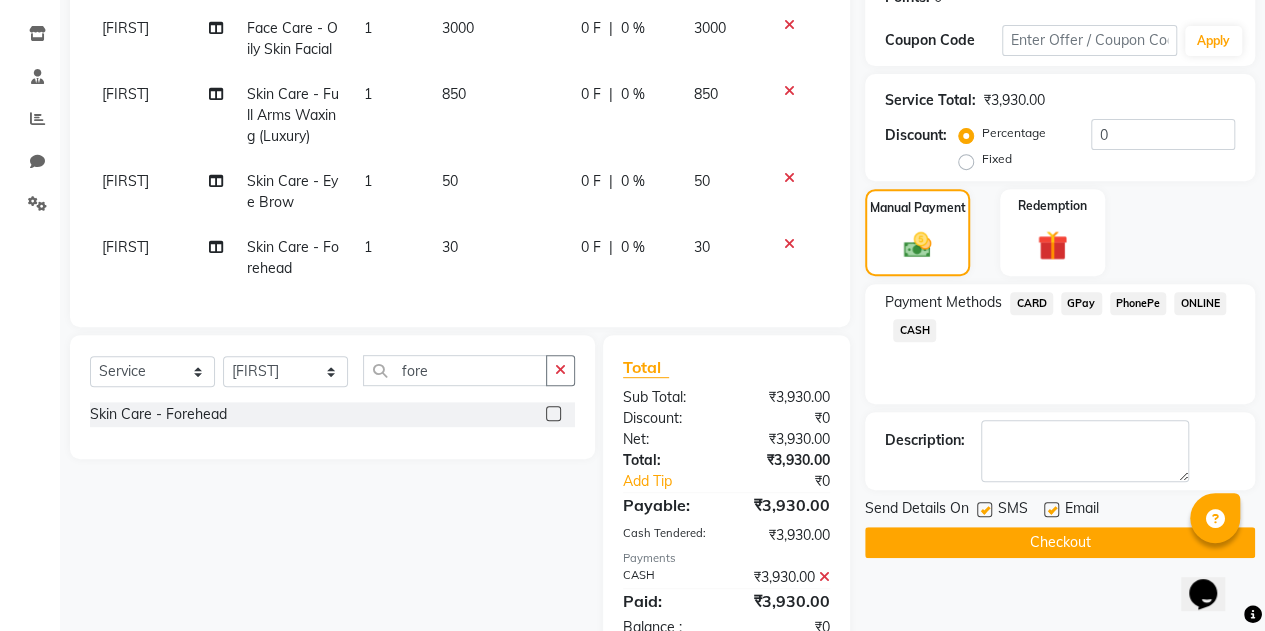 click on "Checkout" 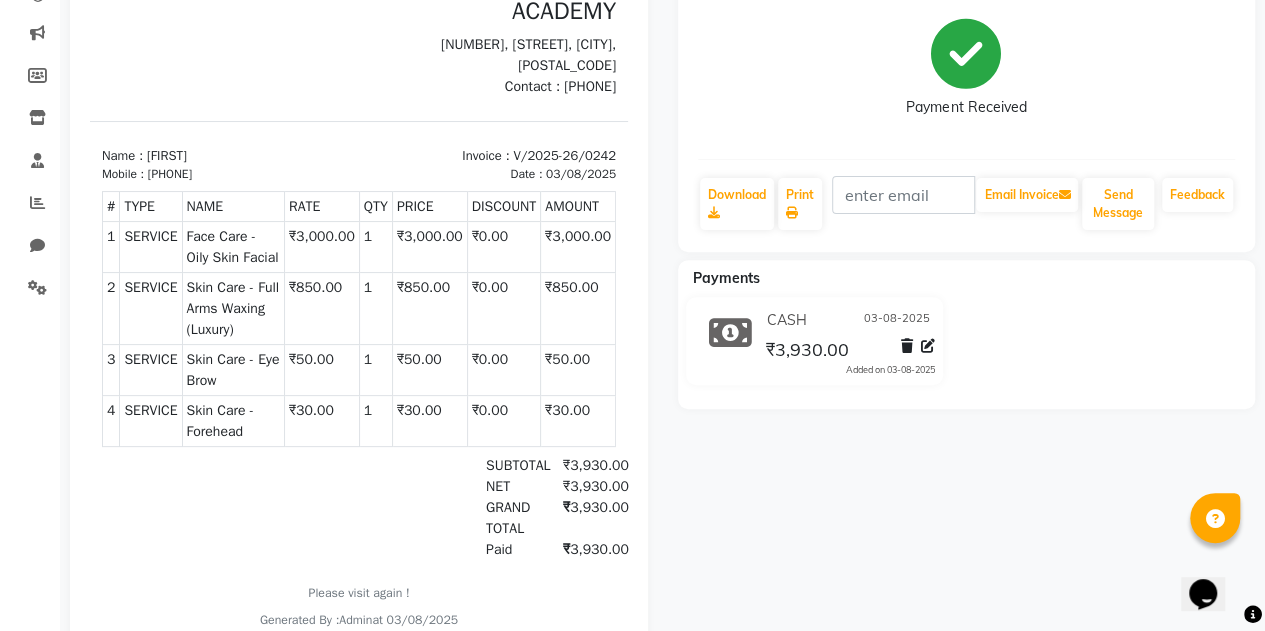 scroll, scrollTop: 0, scrollLeft: 0, axis: both 